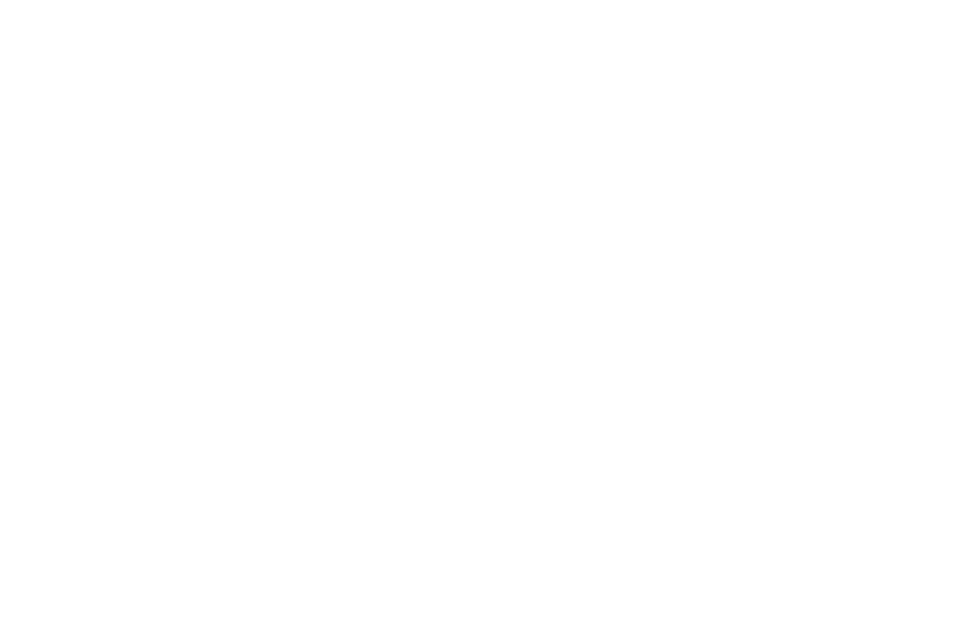 scroll, scrollTop: 0, scrollLeft: 0, axis: both 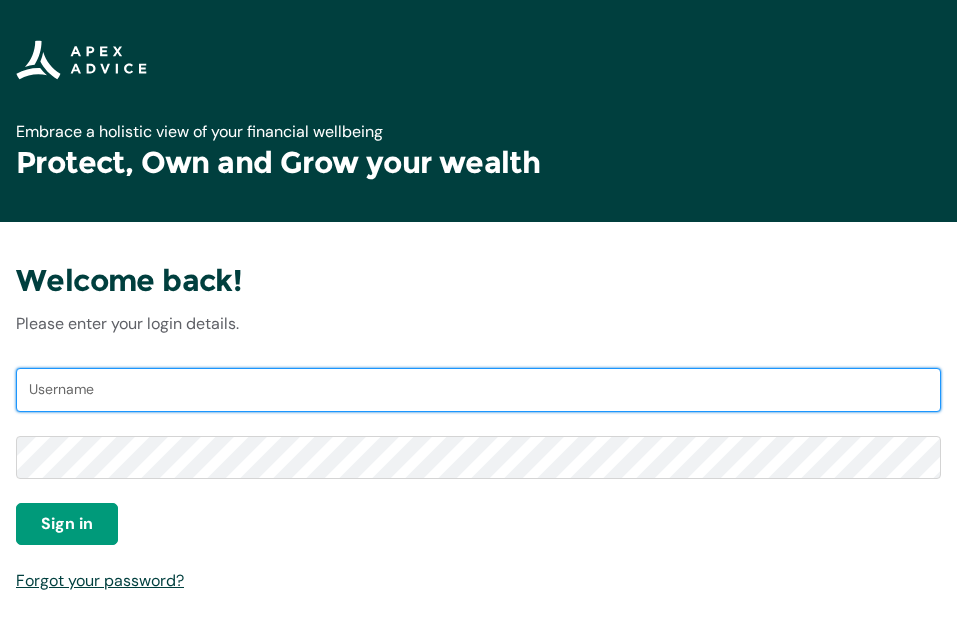 type on "cm.sr.mangino@example.com" 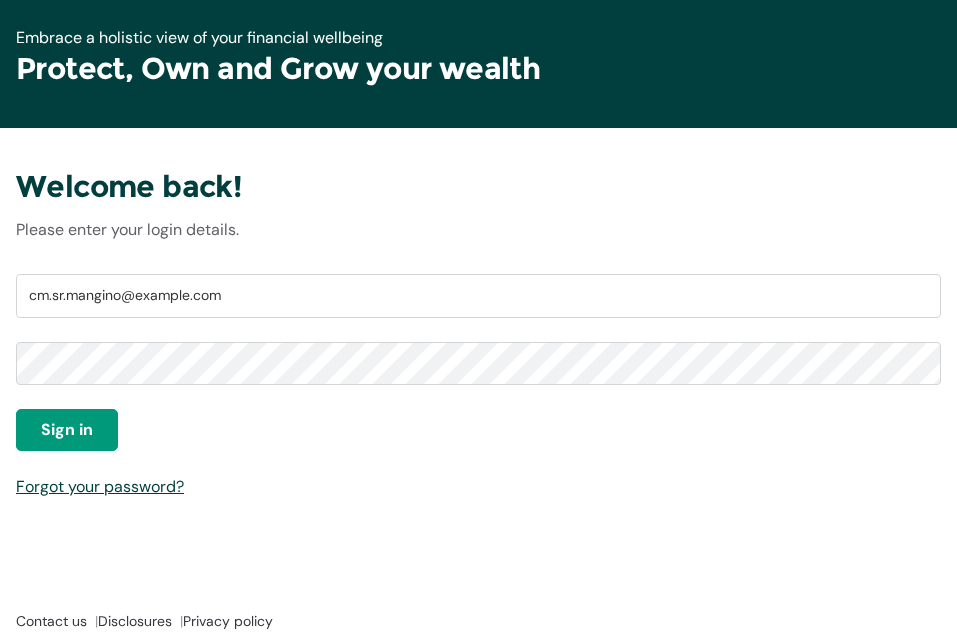 scroll, scrollTop: 120, scrollLeft: 0, axis: vertical 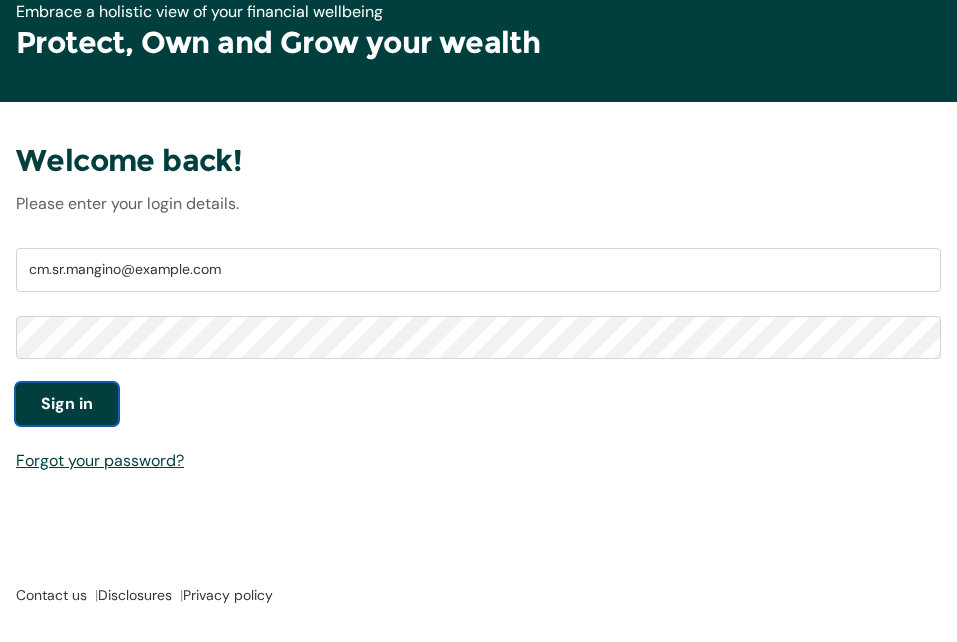 click on "Sign in" at bounding box center (67, 404) 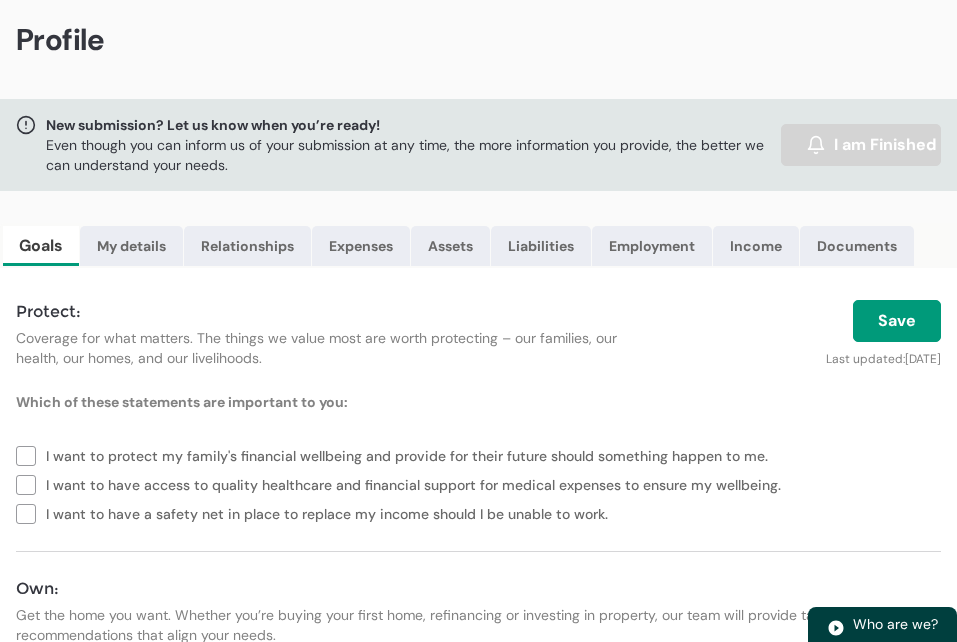 scroll, scrollTop: 80, scrollLeft: 0, axis: vertical 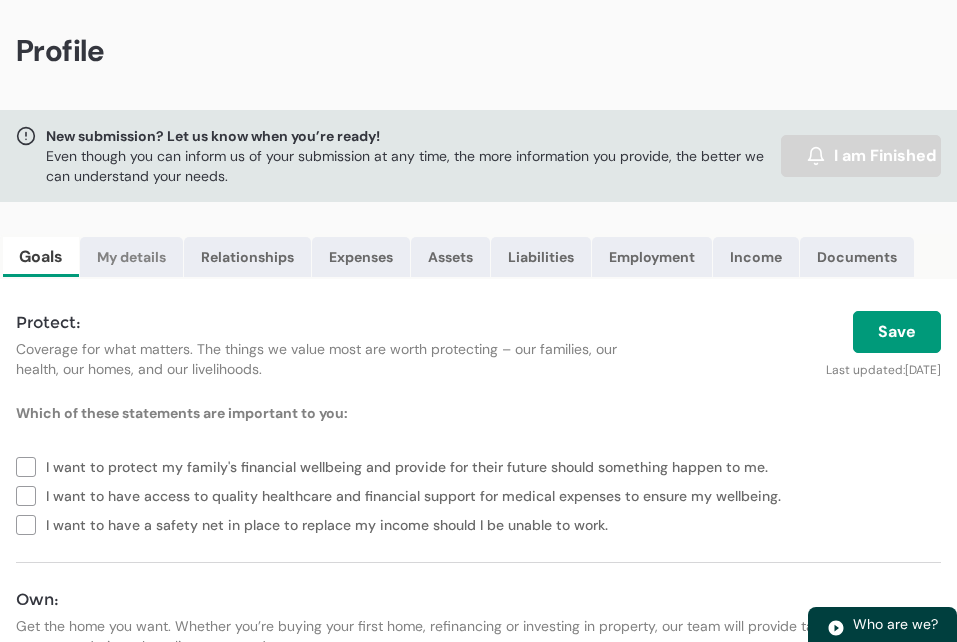 click on "My details" at bounding box center (131, 257) 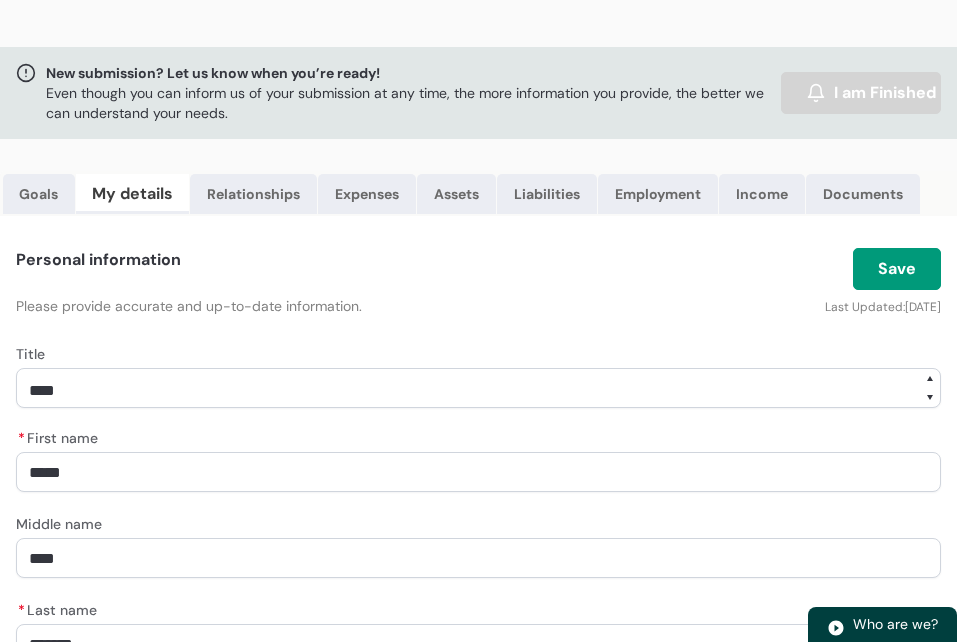 scroll, scrollTop: 113, scrollLeft: 0, axis: vertical 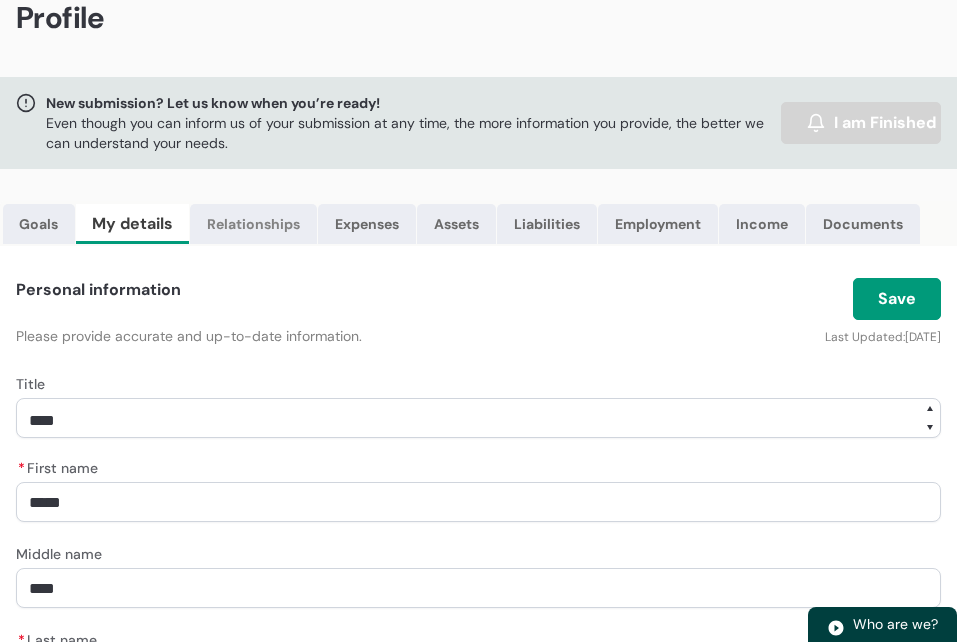 click on "Relationships" at bounding box center [253, 224] 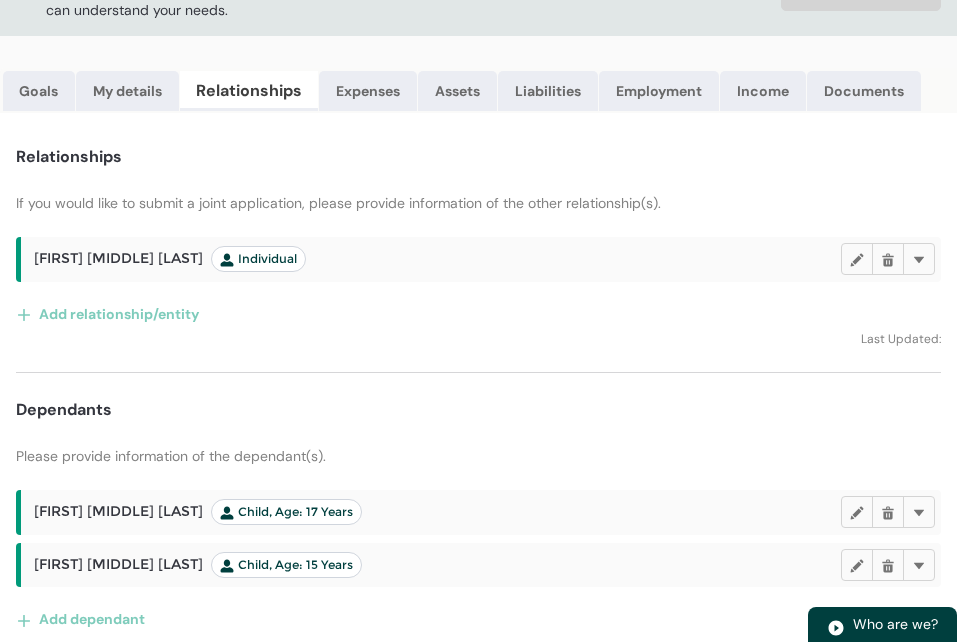 scroll, scrollTop: 166, scrollLeft: 0, axis: vertical 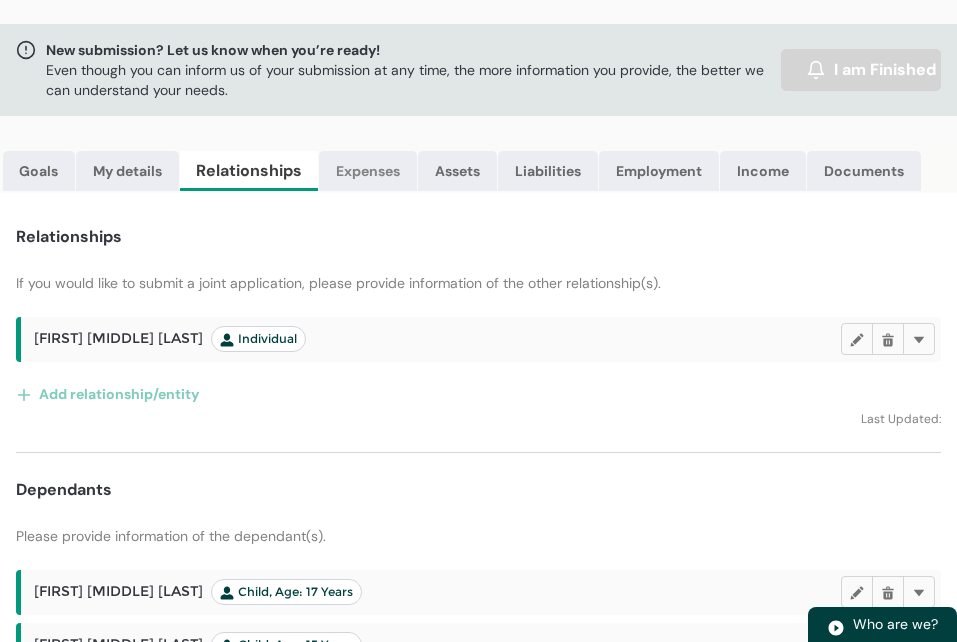 click on "Expenses" at bounding box center [368, 171] 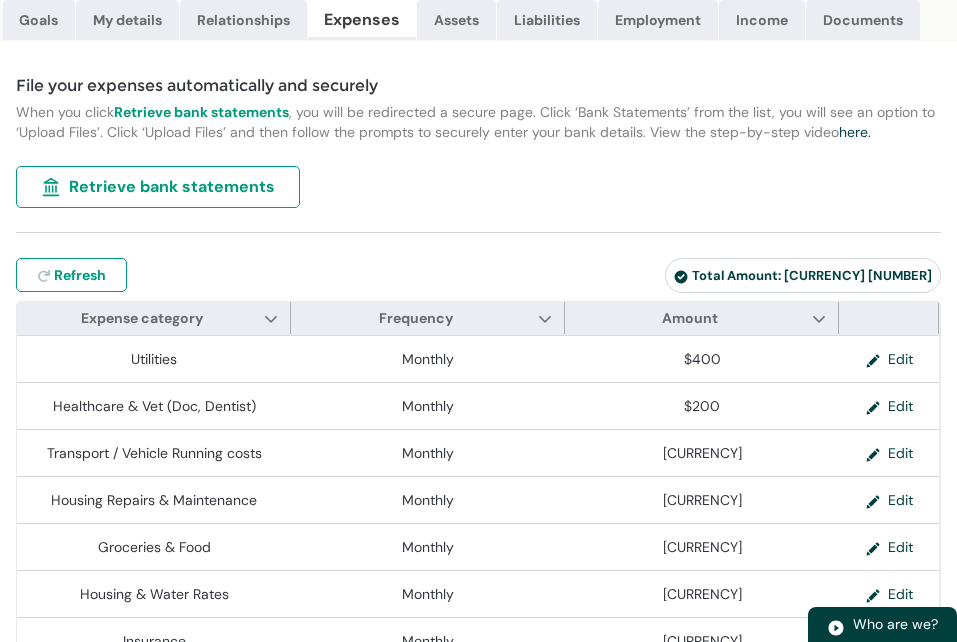 scroll, scrollTop: 286, scrollLeft: 0, axis: vertical 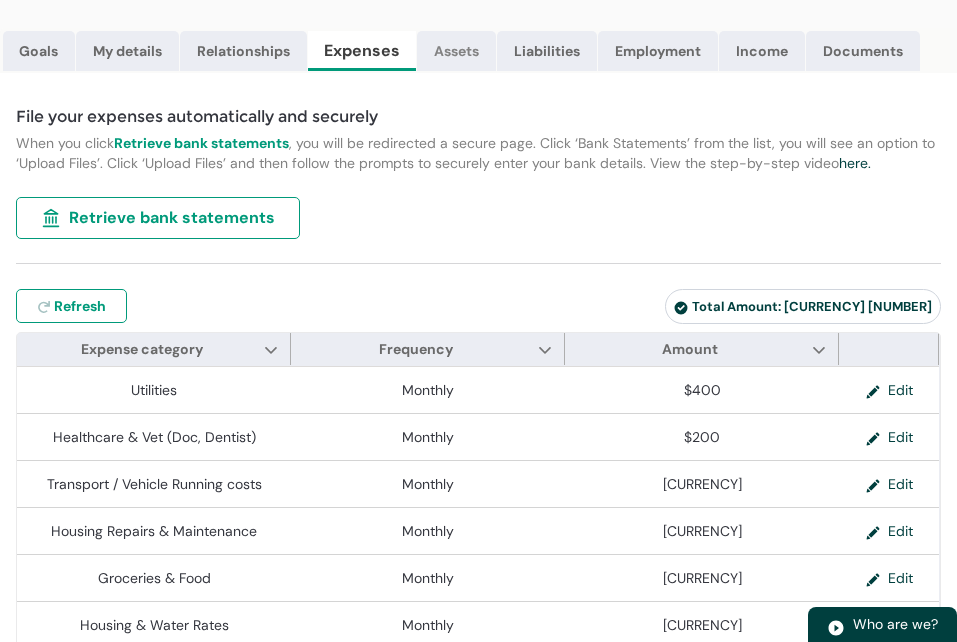 click on "Assets" at bounding box center [456, 51] 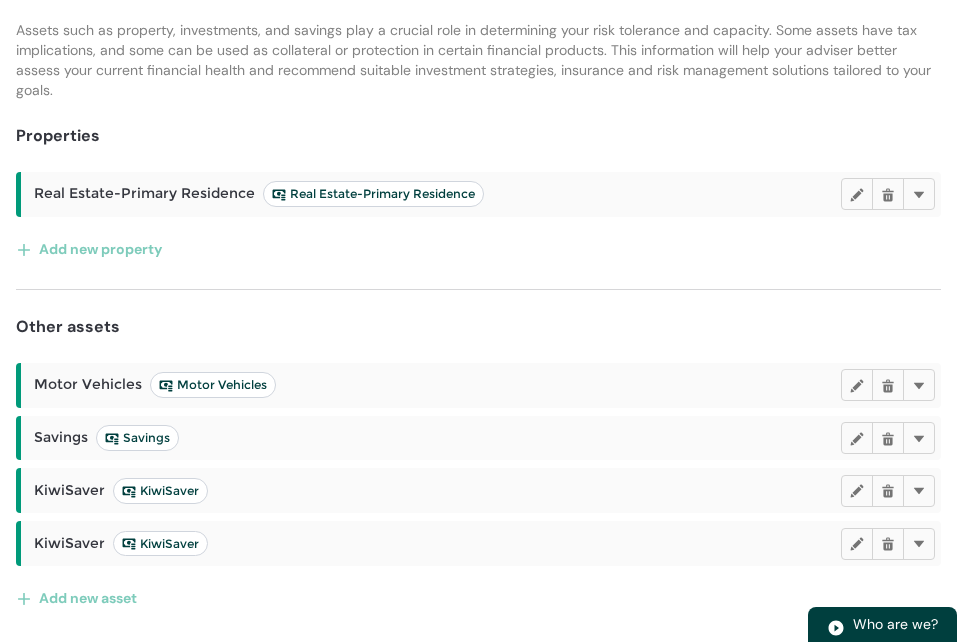 scroll, scrollTop: 390, scrollLeft: 0, axis: vertical 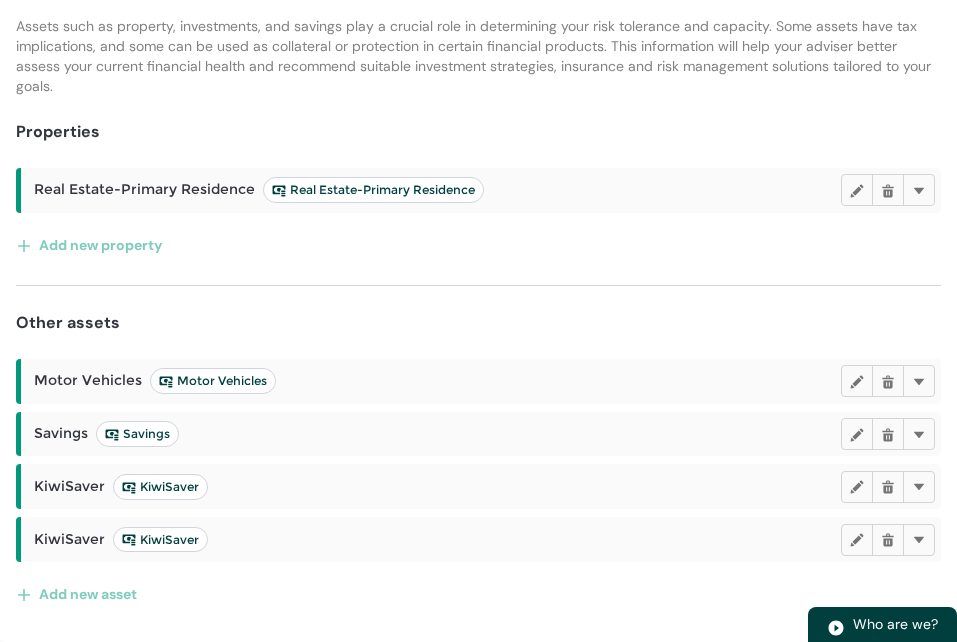 click on "Motor Vehicles
Motor Vehicles" at bounding box center [155, 381] 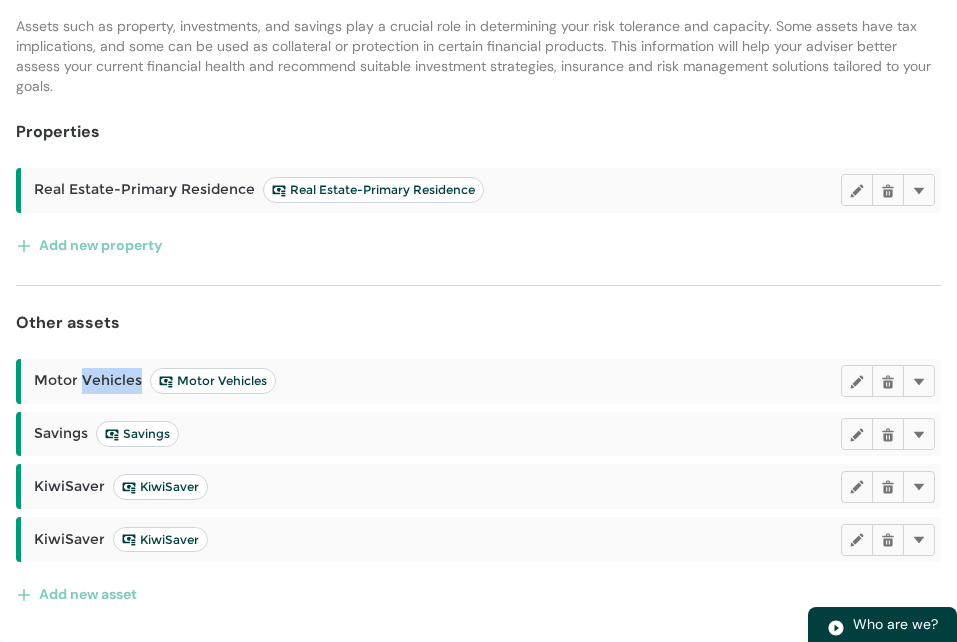 click on "Motor Vehicles
Motor Vehicles" at bounding box center [155, 381] 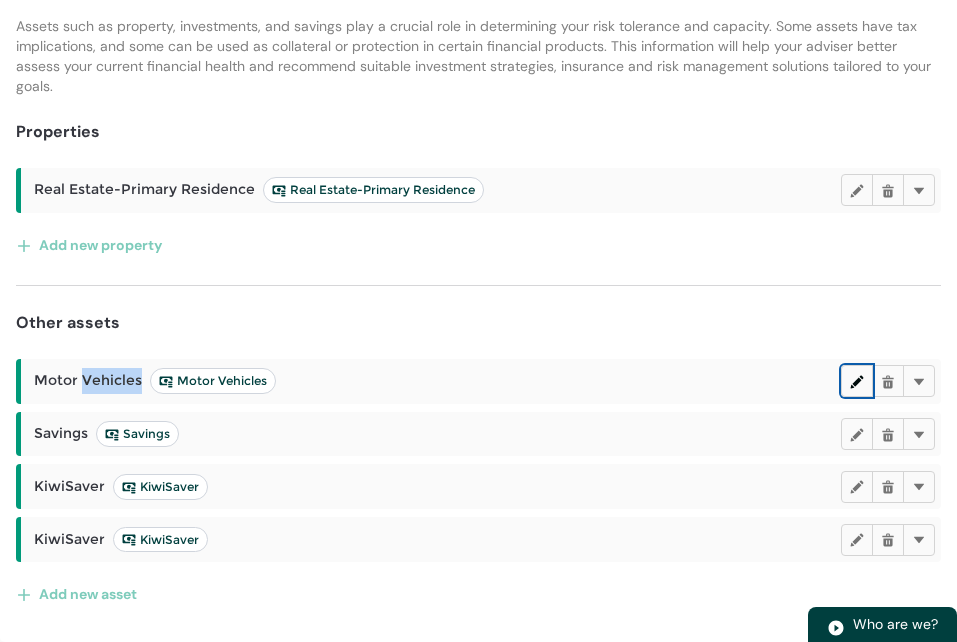 click at bounding box center (857, 380) 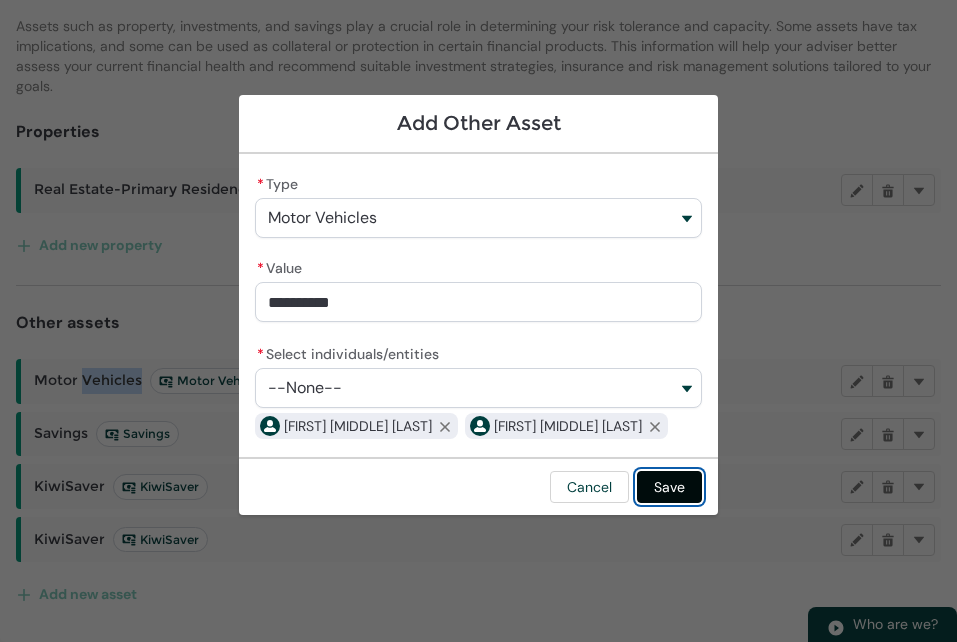 click on "Save" at bounding box center [669, 487] 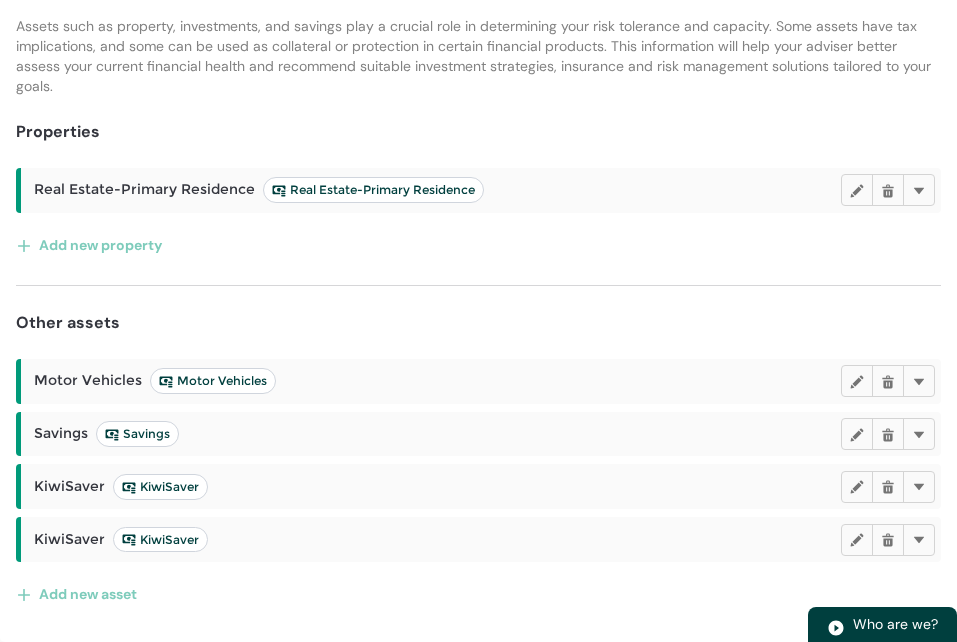 scroll, scrollTop: 286, scrollLeft: 0, axis: vertical 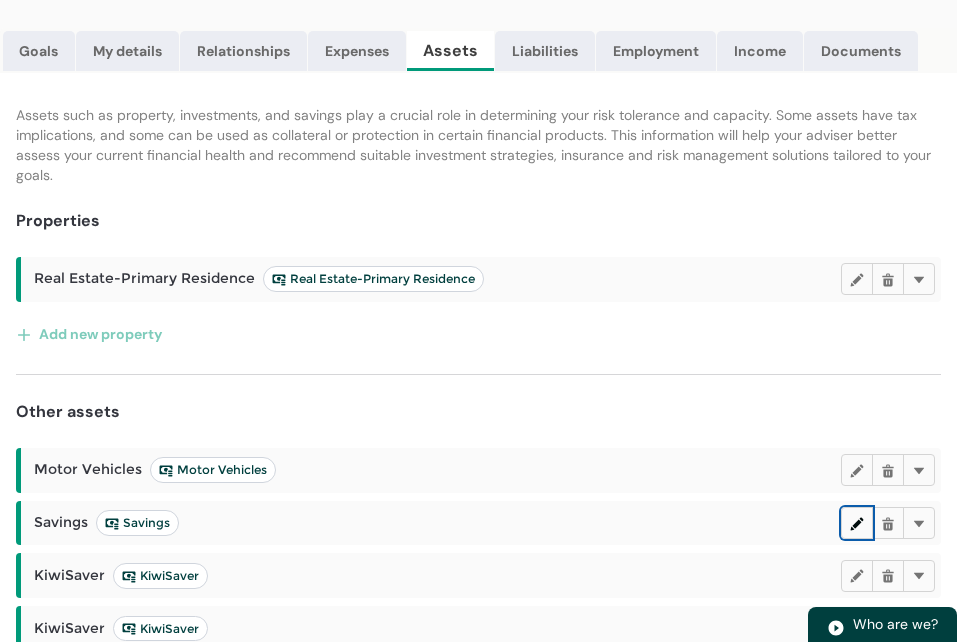click at bounding box center (857, 522) 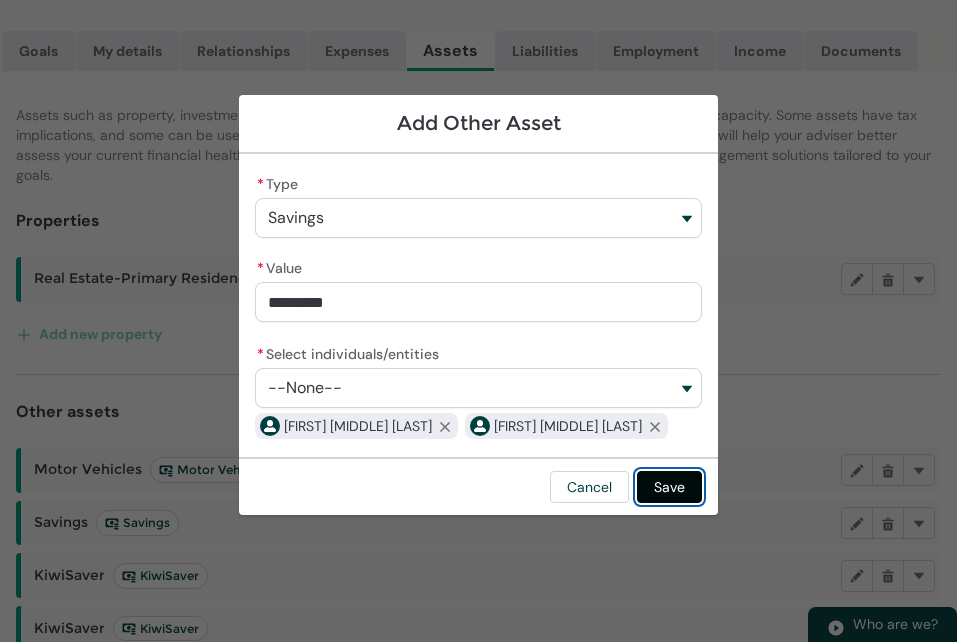 click on "Save" at bounding box center (669, 487) 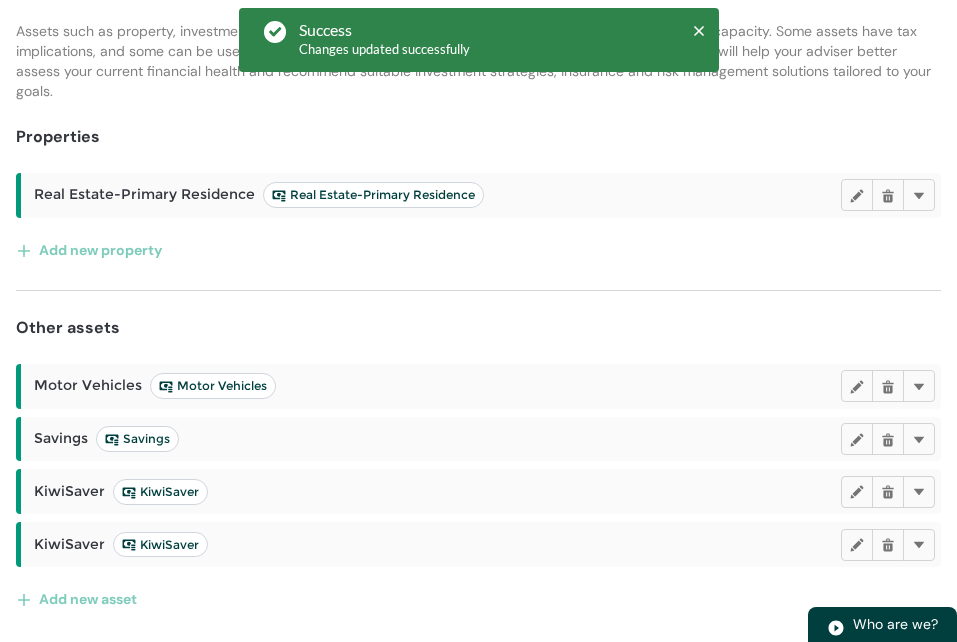 scroll, scrollTop: 390, scrollLeft: 0, axis: vertical 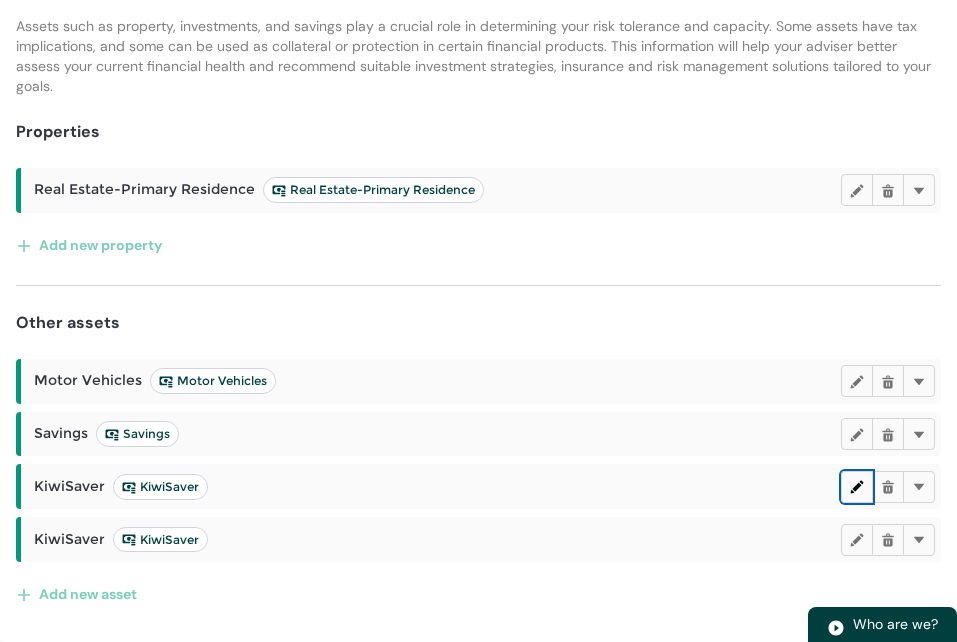 click at bounding box center (857, 486) 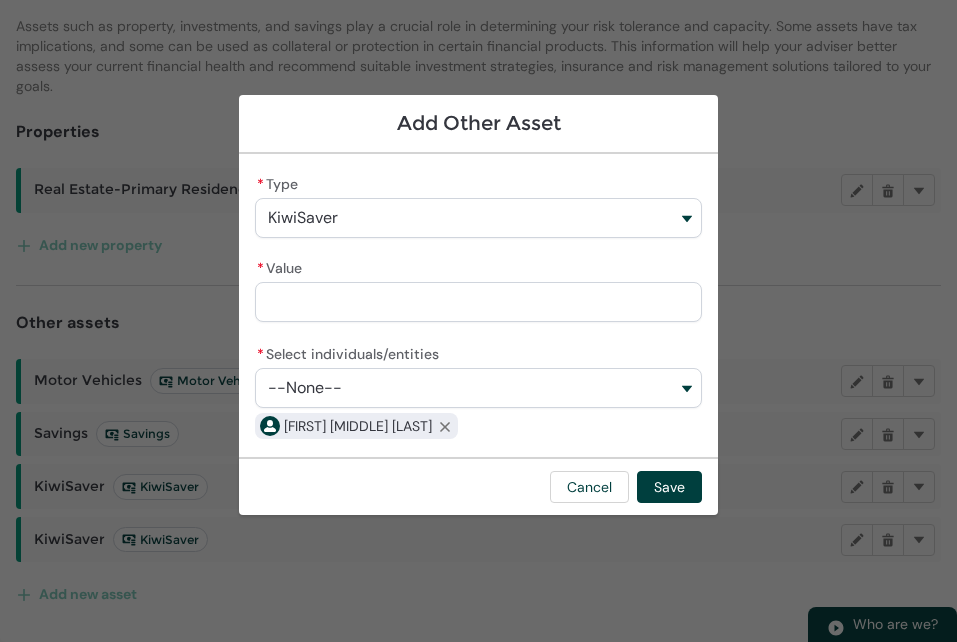 click on "* Value" at bounding box center [478, 302] 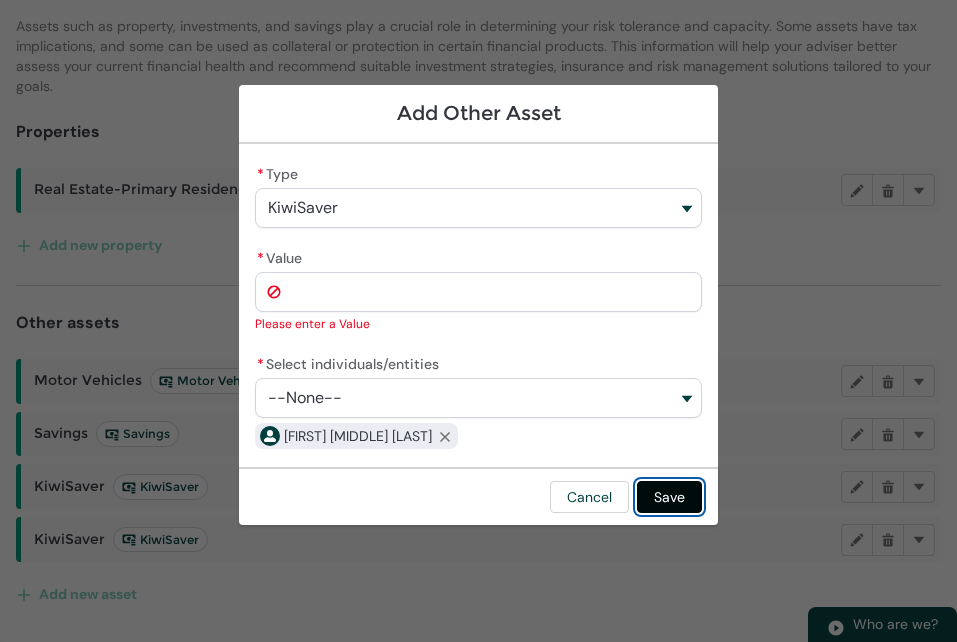 click on "Cancel Save" at bounding box center [478, 496] 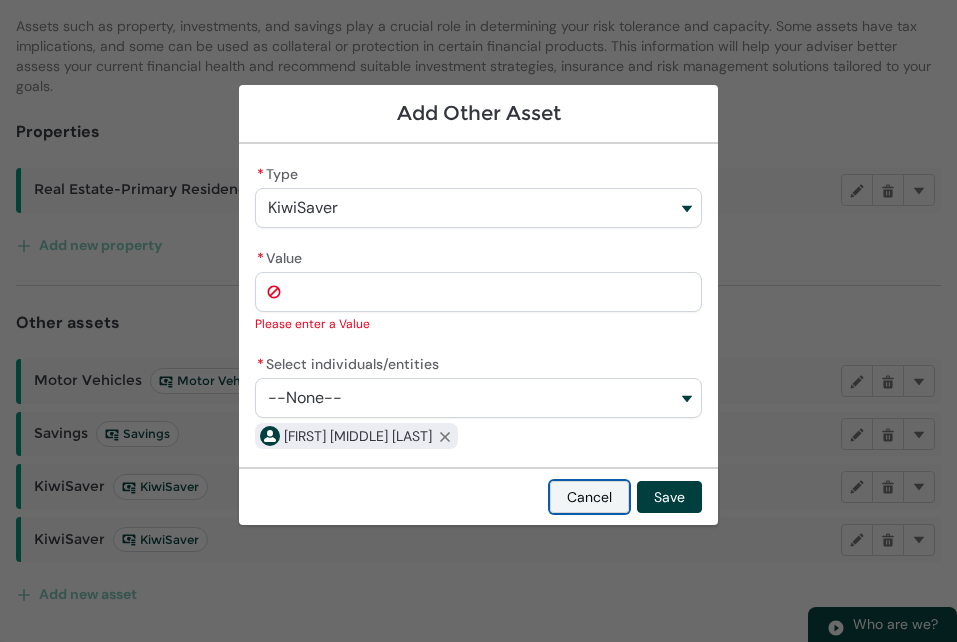 click on "Cancel" at bounding box center [589, 497] 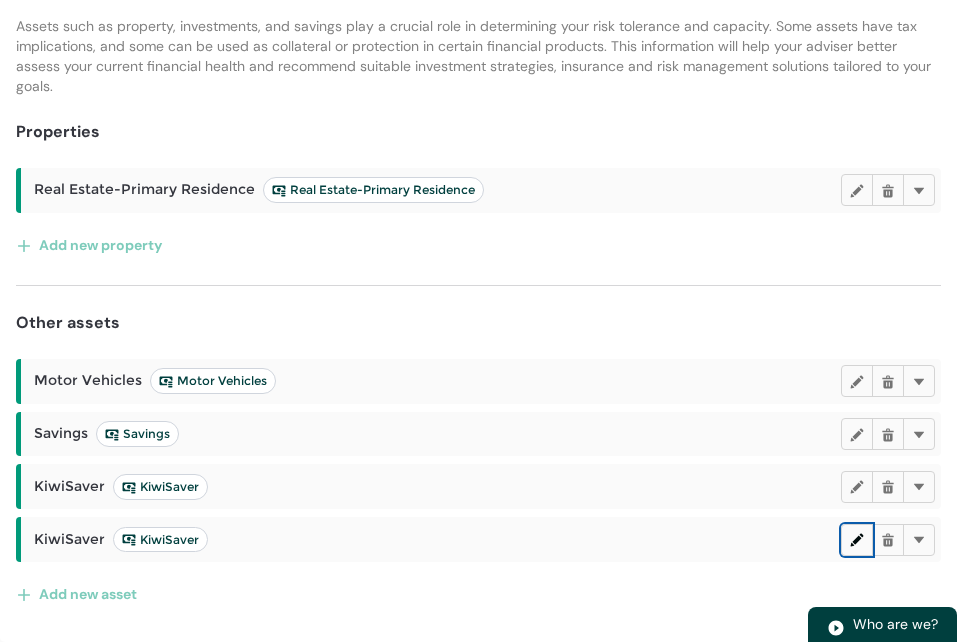 click at bounding box center [857, 539] 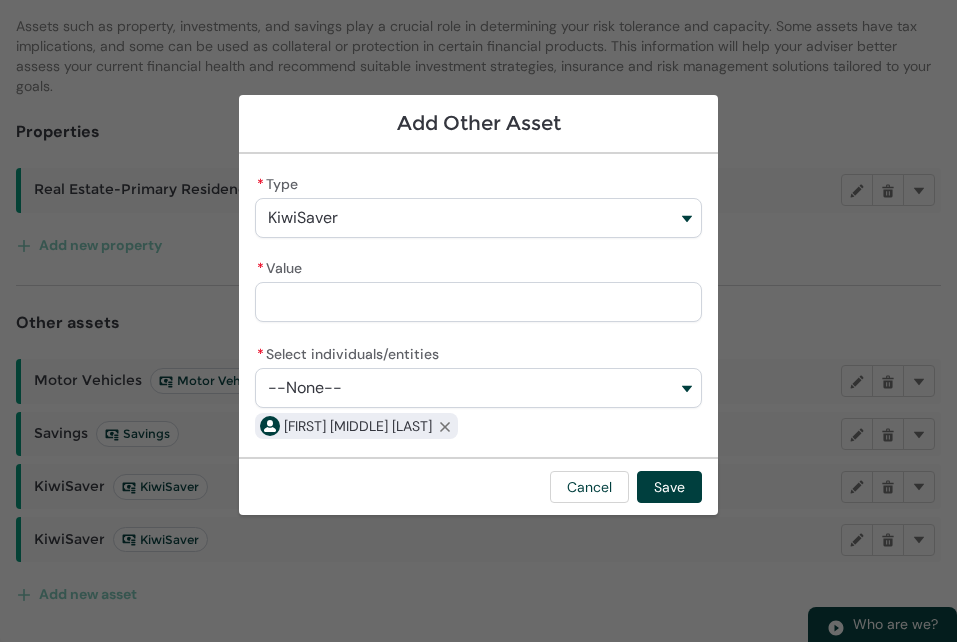 click on "* Value" at bounding box center (478, 302) 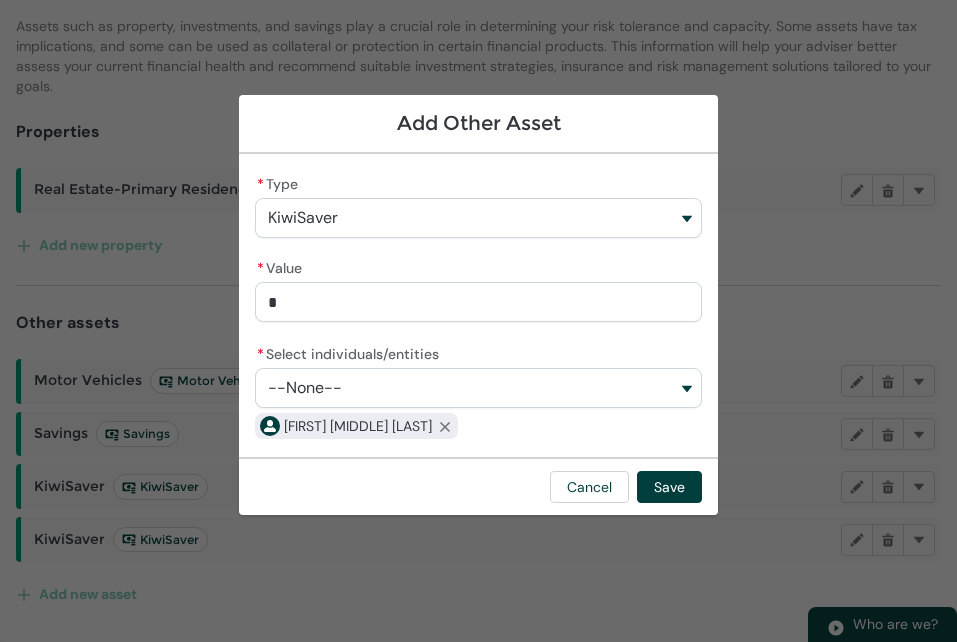 type on "88" 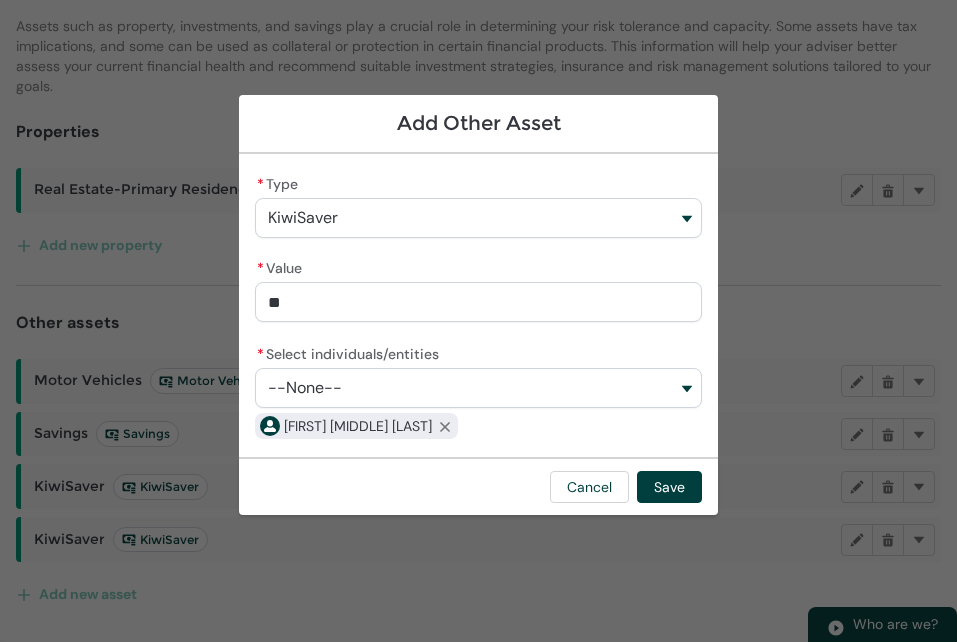 type on "***" 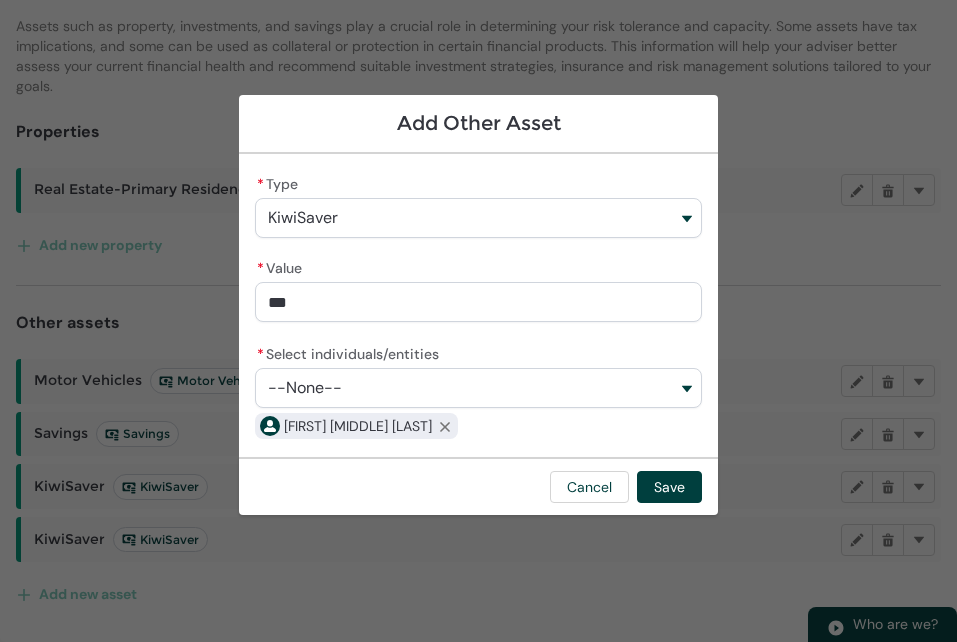 type on "[NUMBER]" 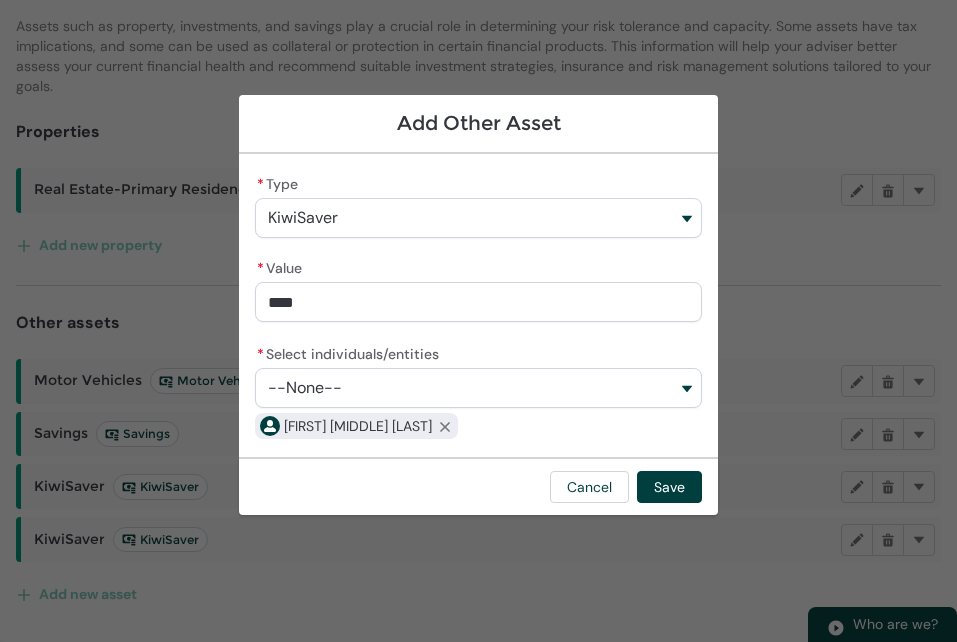 type on "[NUMBER]" 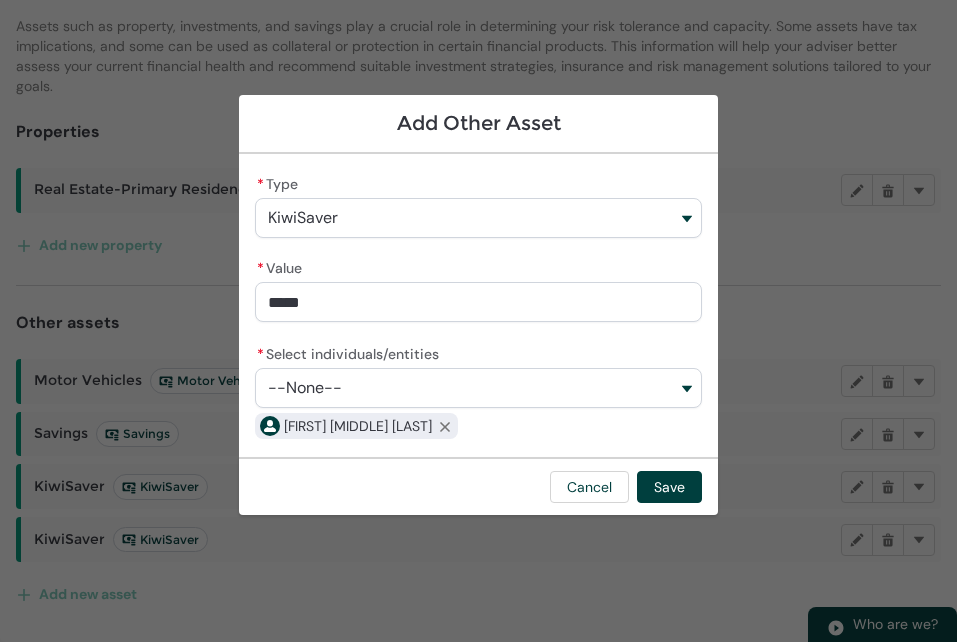 type on "[NUMBER]" 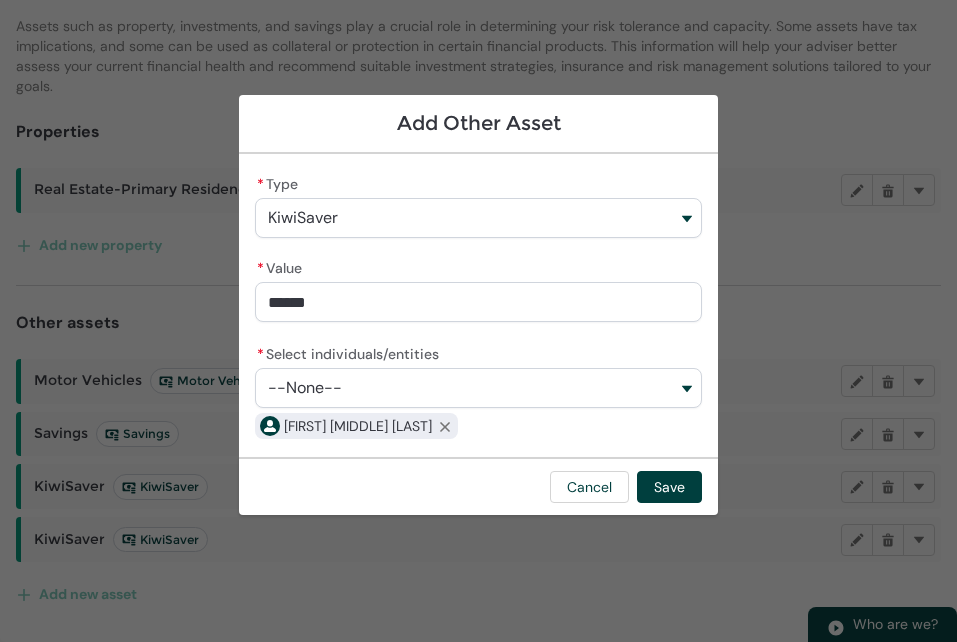 type on "**********" 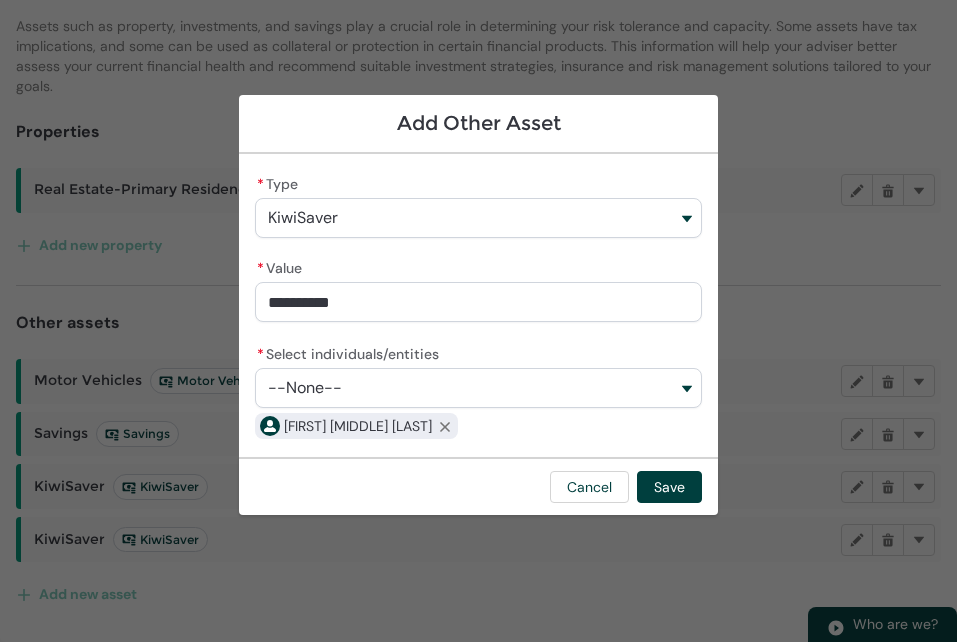 click on "--None--" at bounding box center (305, 388) 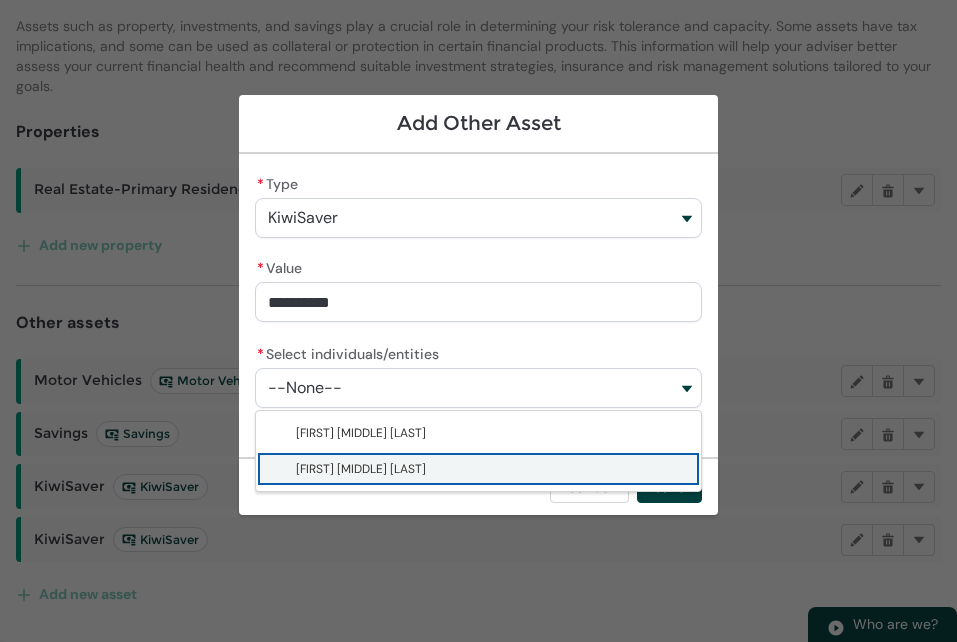 click on "[FIRST] [MIDDLE] [LAST]" at bounding box center [361, 469] 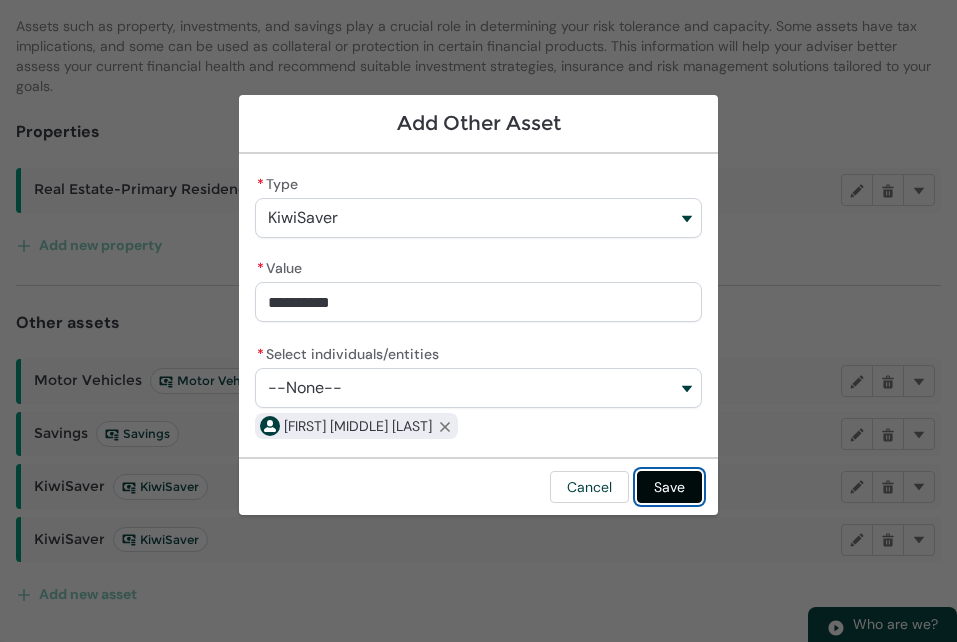 click on "Save" at bounding box center (669, 487) 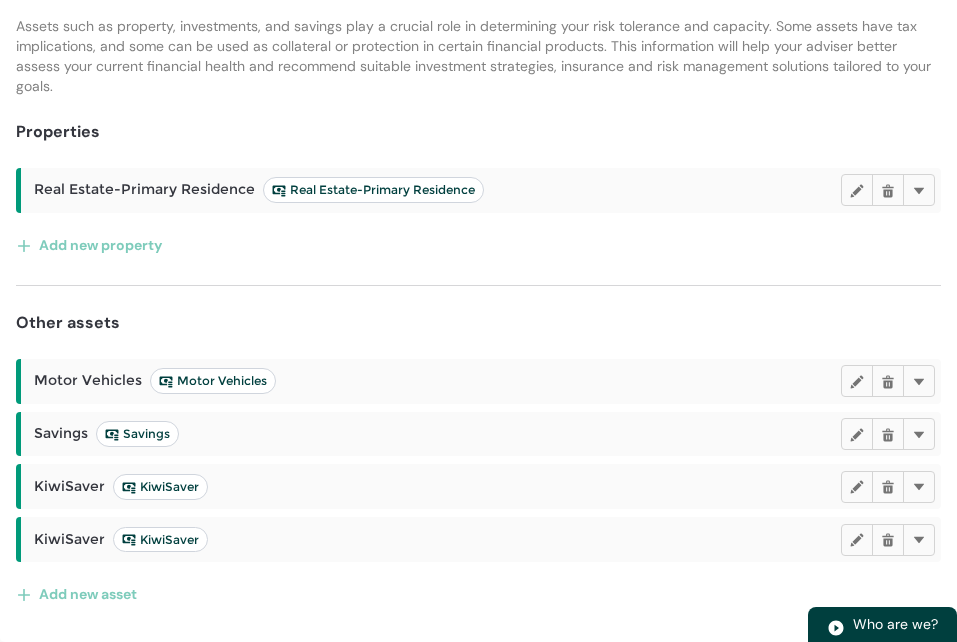 scroll, scrollTop: 286, scrollLeft: 0, axis: vertical 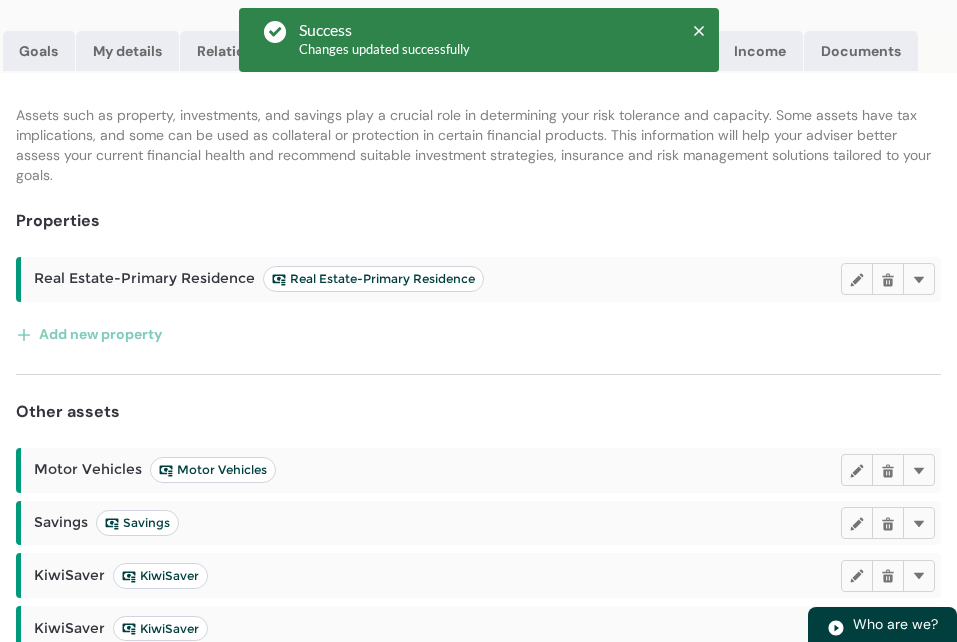 click on "Assets such as property, investments, and savings play a crucial role in determining your risk tolerance and capacity.
Some assets have tax implications, and some can be used as collateral or protection in certain financial products. This information will help your
adviser better assess your current financial health and recommend suitable investment strategies, insurance and risk management solutions tailored to your goals.
Properties Real Estate-Primary Residence
Real Estate-Primary Residence Edit Delete Delete Add new property Other assets Motor Vehicles
Motor Vehicles Edit Delete Delete Savings
Savings Edit Delete Delete KiwiSaver
KiwiSaver Edit Delete Delete KiwiSaver
KiwiSaver Edit Delete Delete Add new asset" at bounding box center (478, 402) 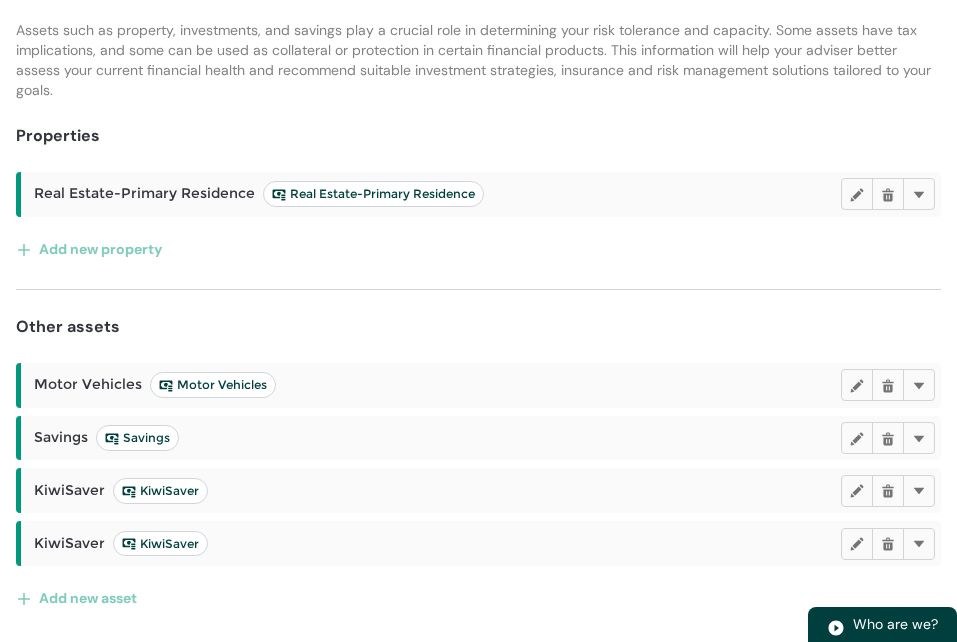 scroll, scrollTop: 390, scrollLeft: 0, axis: vertical 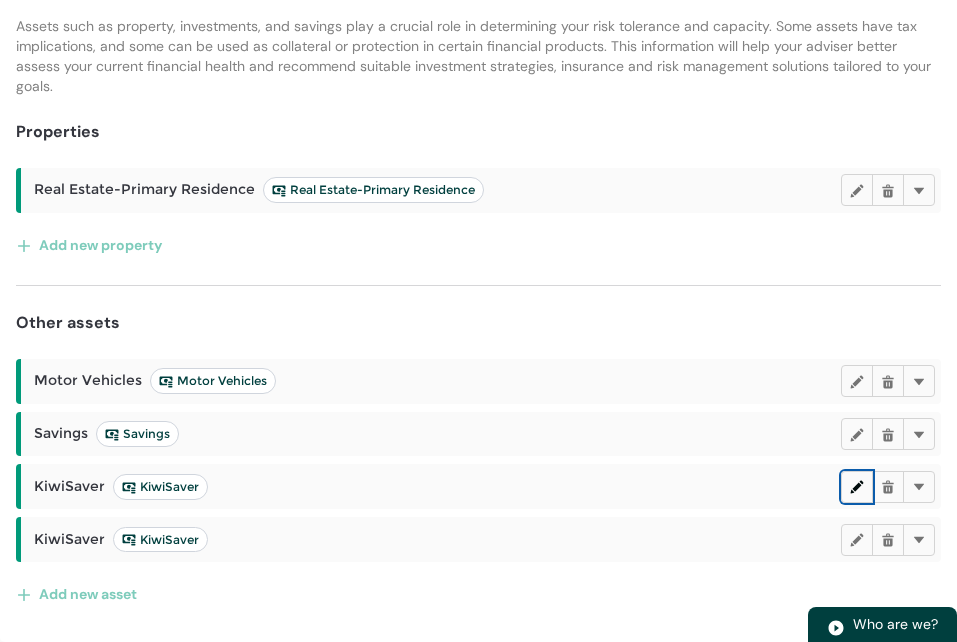 click at bounding box center [857, 486] 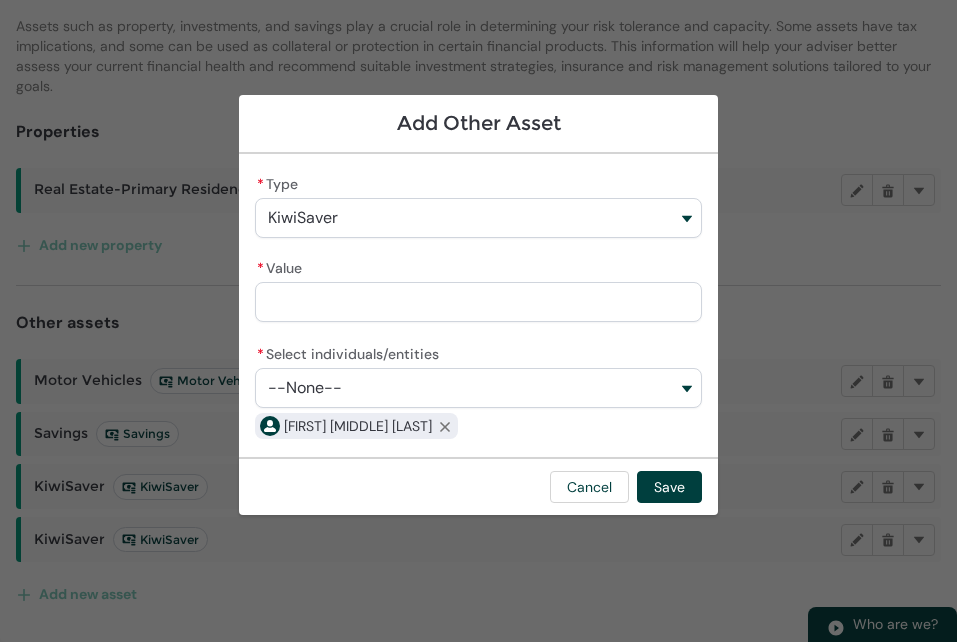 click on "* Value" at bounding box center (478, 302) 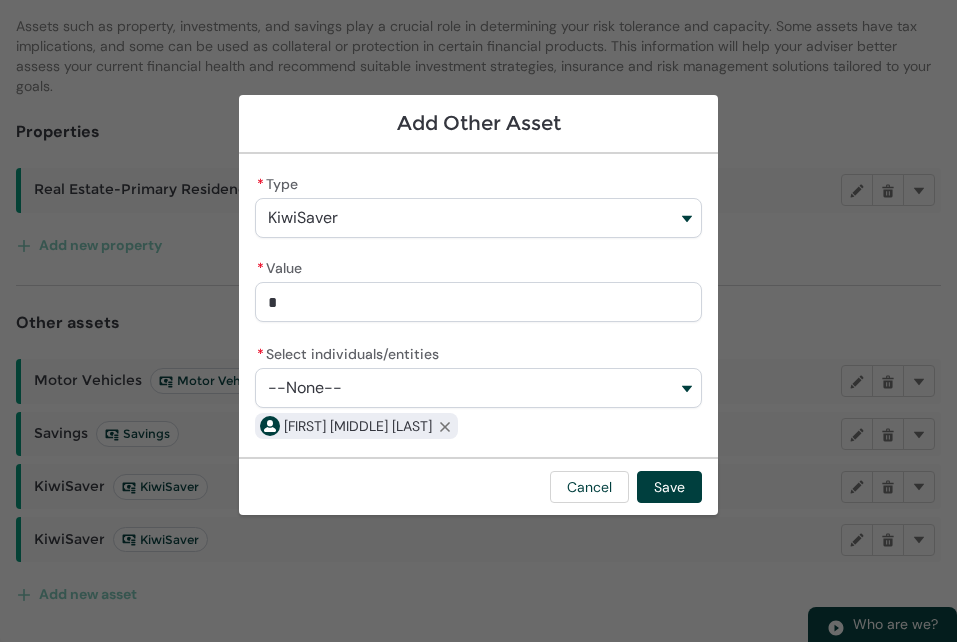 type on "[AGE]" 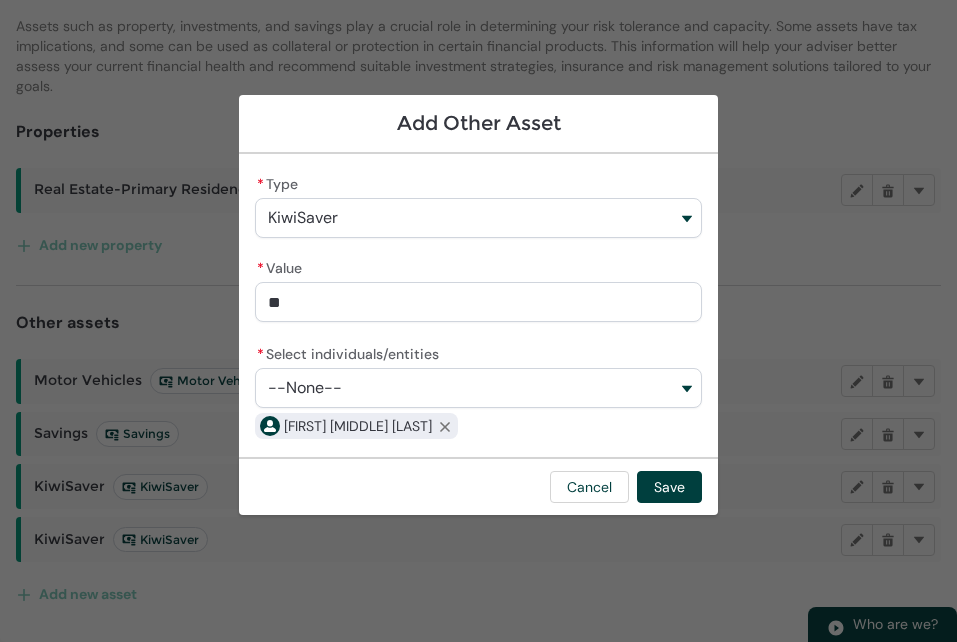 type on "560" 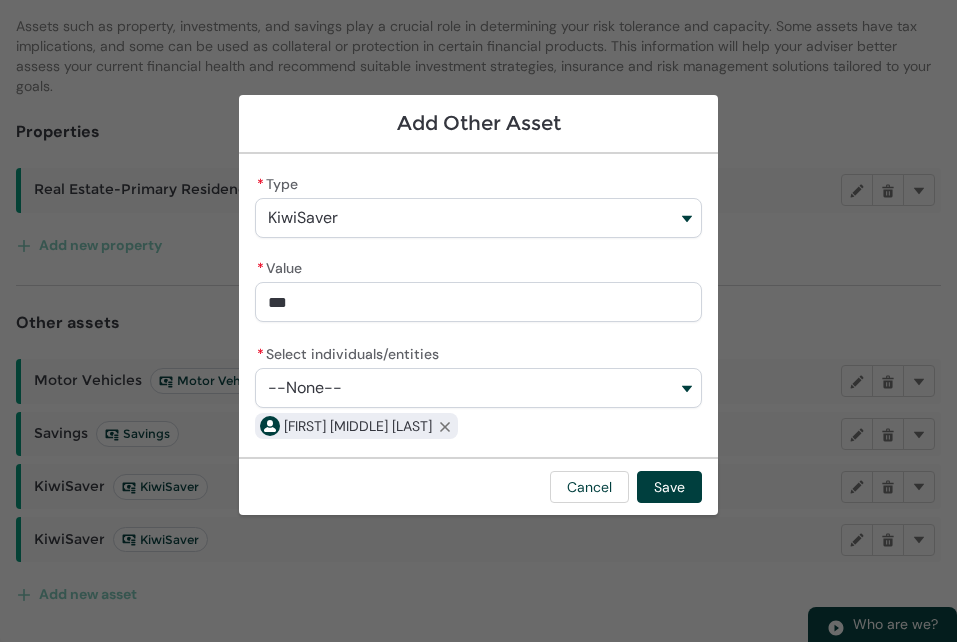 type on "[NUMBER]" 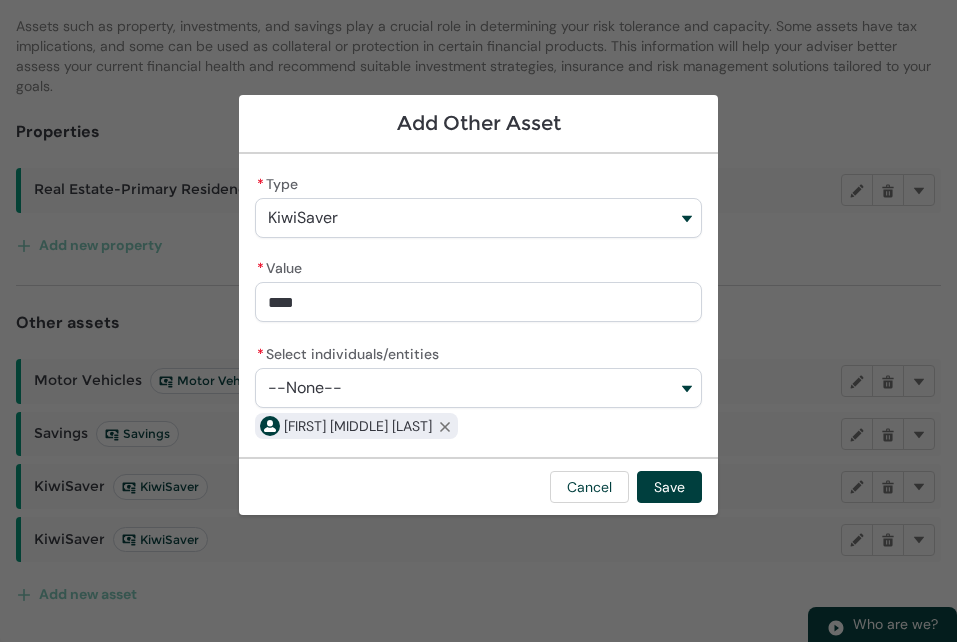 type on "[NUMBER]" 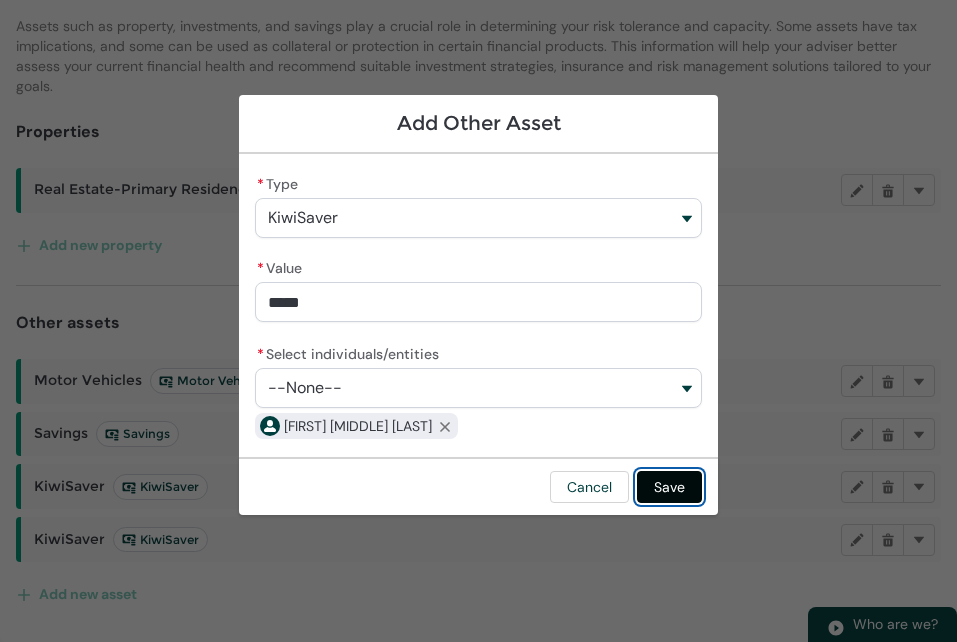 type on "**********" 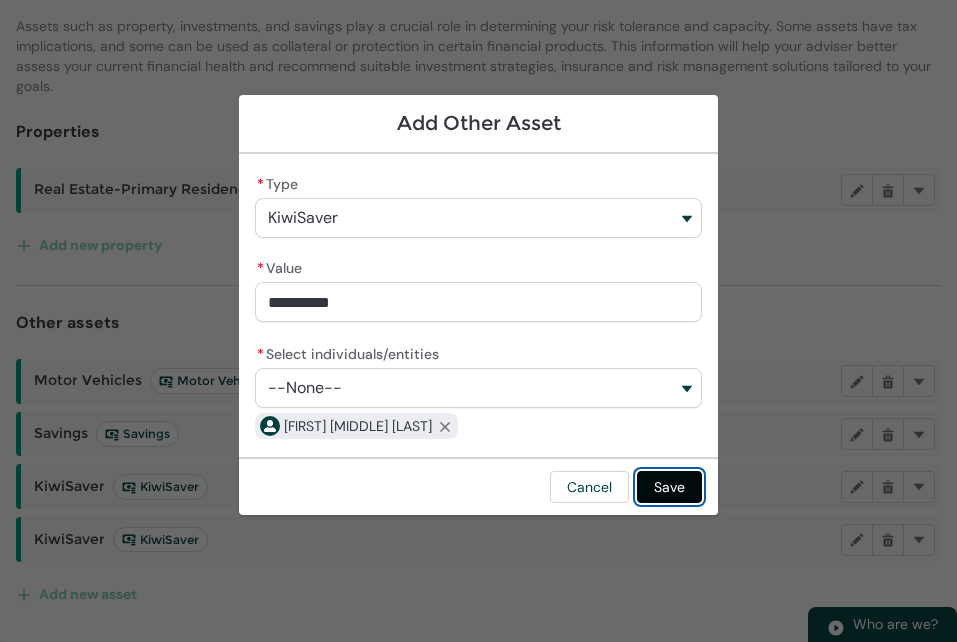 click on "Save" at bounding box center [669, 487] 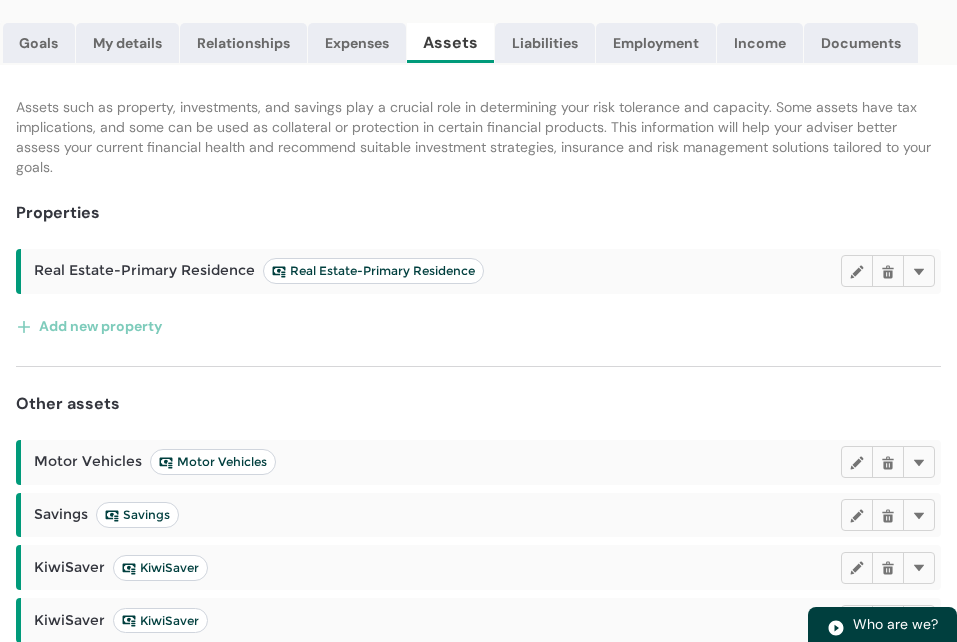 scroll, scrollTop: 270, scrollLeft: 0, axis: vertical 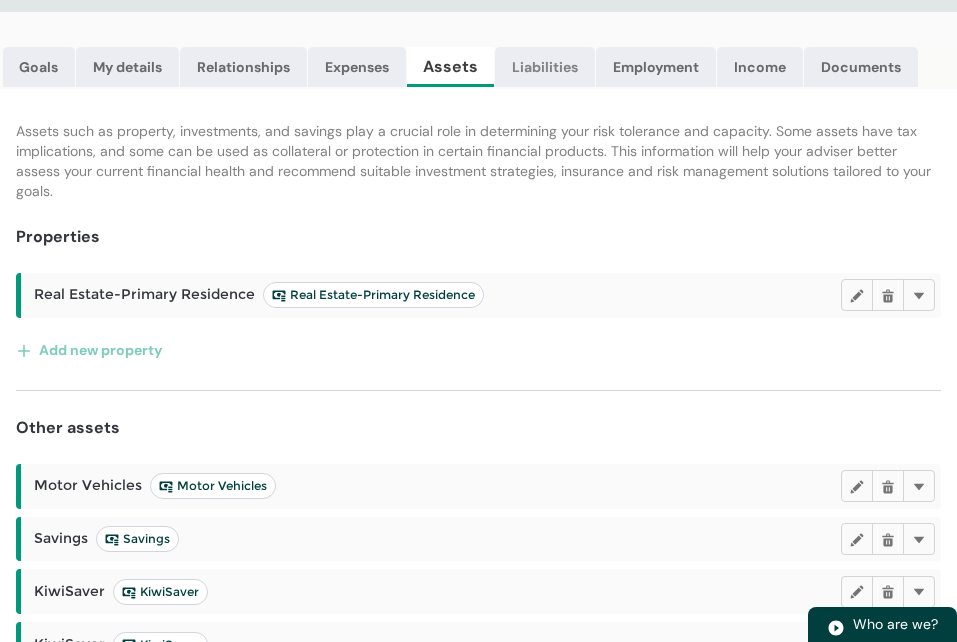 click on "Liabilities" at bounding box center (545, 67) 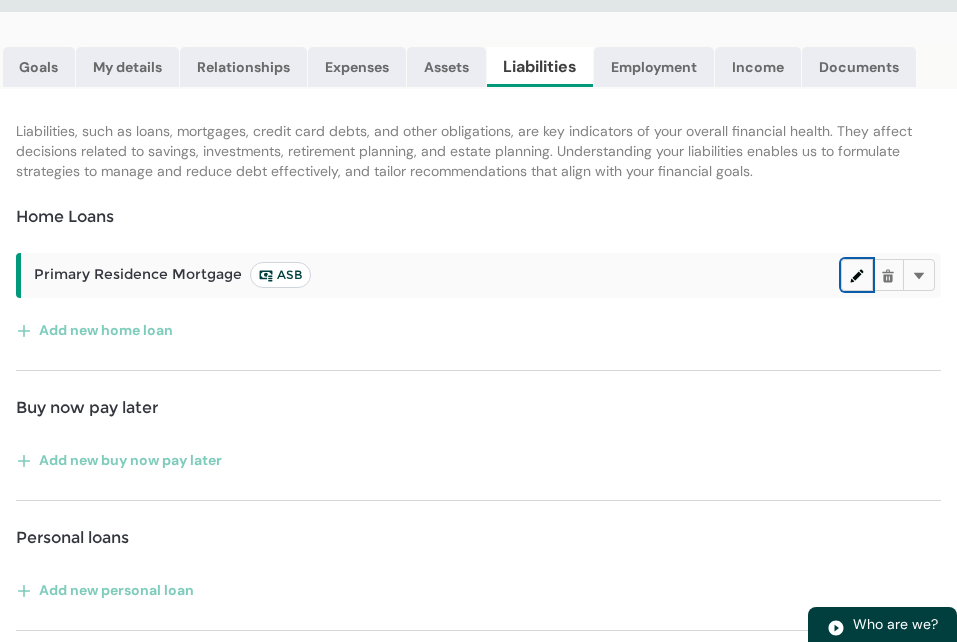 click at bounding box center [857, 275] 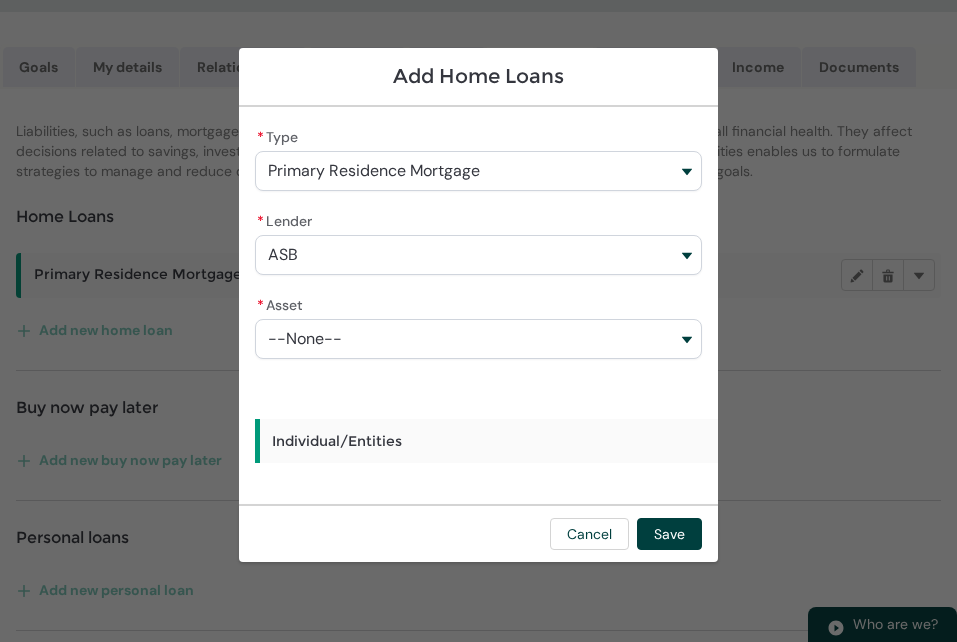 click on "Individual/Entities" at bounding box center (624, 441) 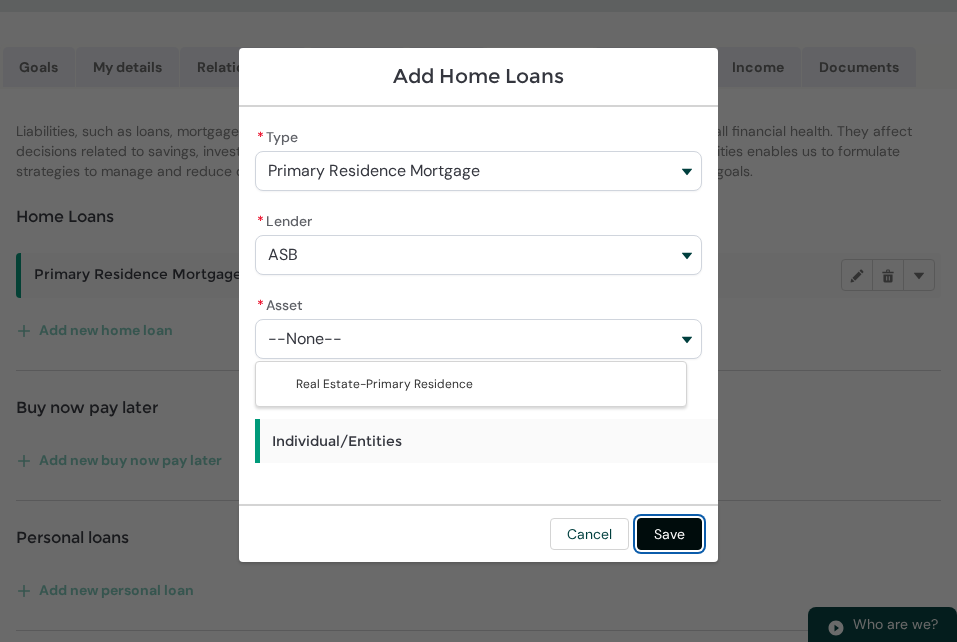 click on "Save" at bounding box center (669, 534) 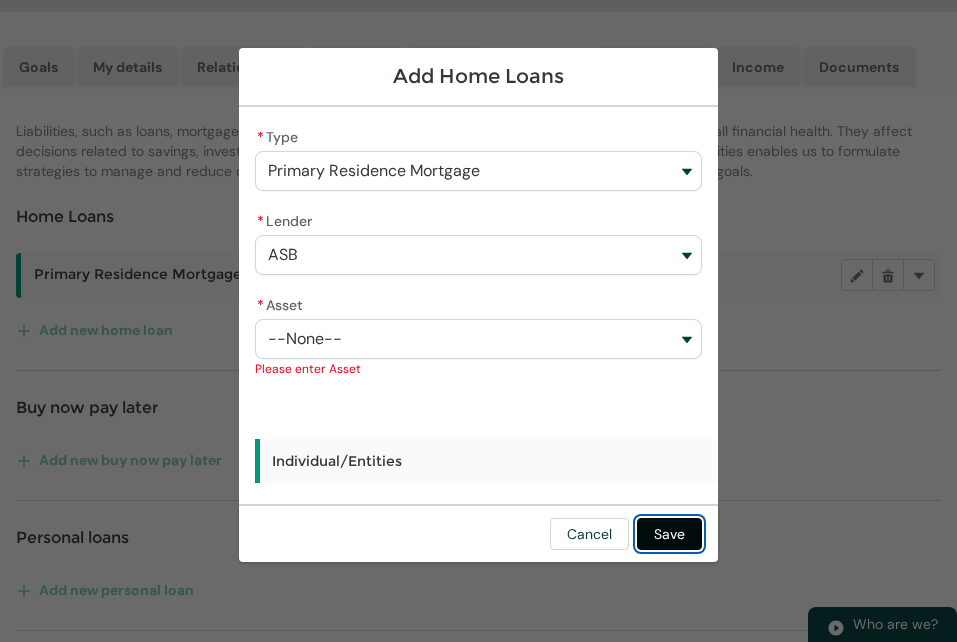 click on "Save" at bounding box center (669, 534) 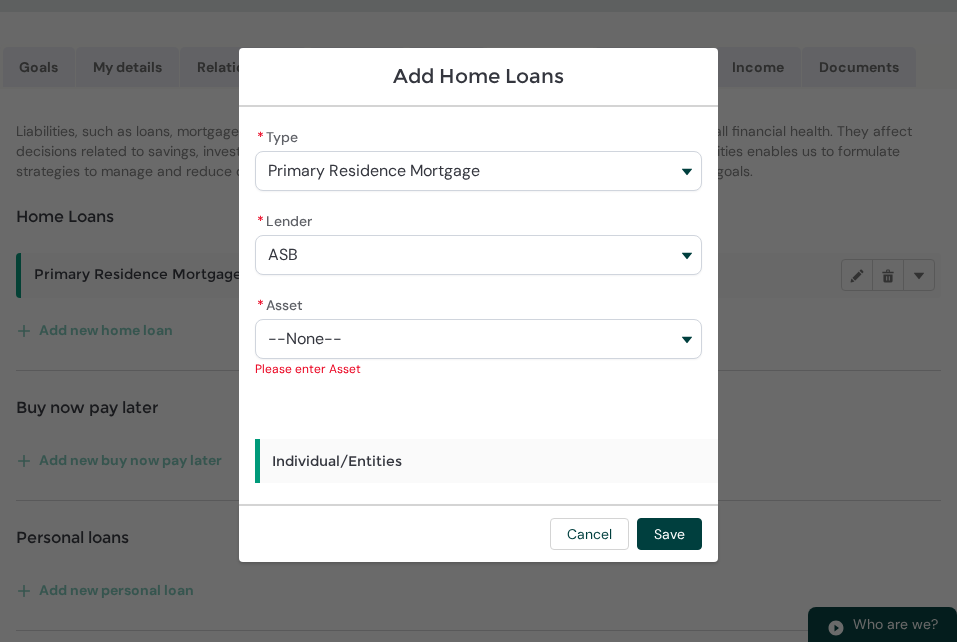 click on "Add Home Loans * Type Primary Residence Mortgage * Lender ASB * Asset --None-- Real Estate-Primary Residence Asset Please enter Asset Individual/Entities * Select individuals/entities --None-- [FIRST] [MIDDLE] [LAST] Remove [FIRST] [MIDDLE] [LAST] [FIRST] [LAST] Remove [FIRST] [LAST] * Type --None-- Type Please enter Type Repayment type --None-- Repayment frequency --None-- Repayment amount * Outstanding balance Outstanding balance Please enter a Outstanding balance Interest rate **** Limit Cancel Save" at bounding box center (478, 321) 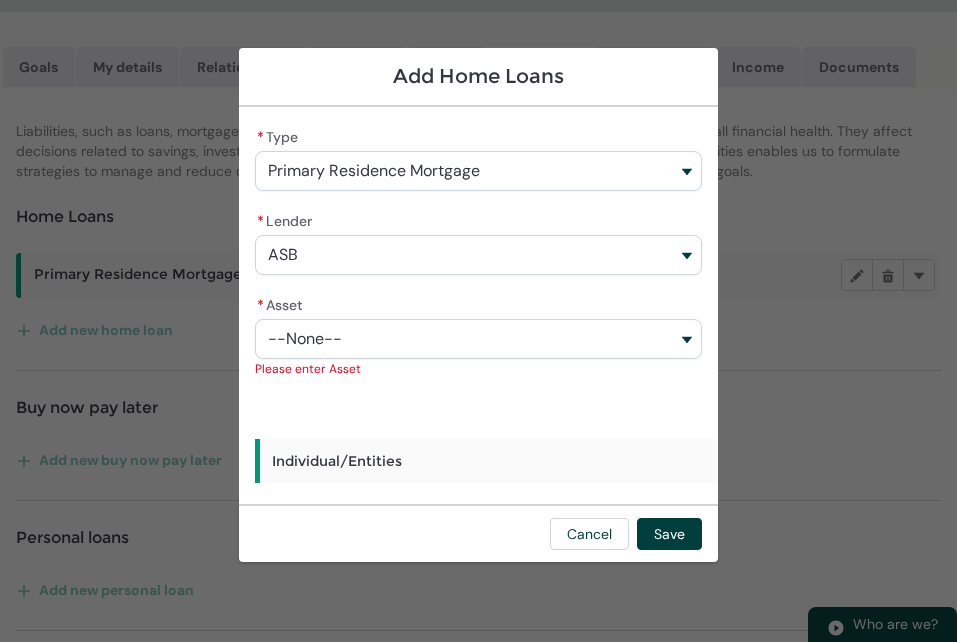 click on "Cancel Save" at bounding box center (478, 533) 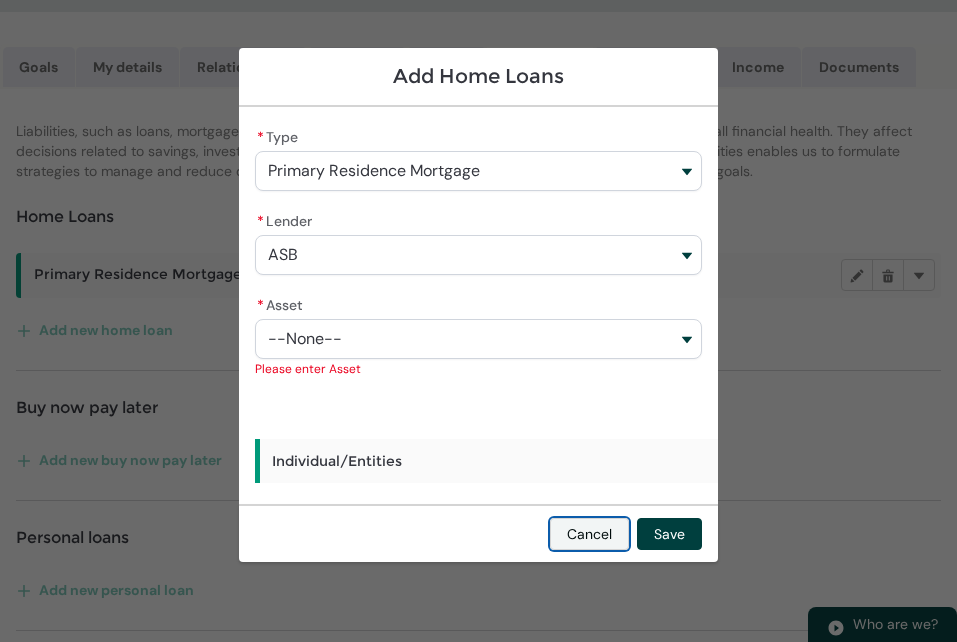 click on "Cancel" at bounding box center [589, 534] 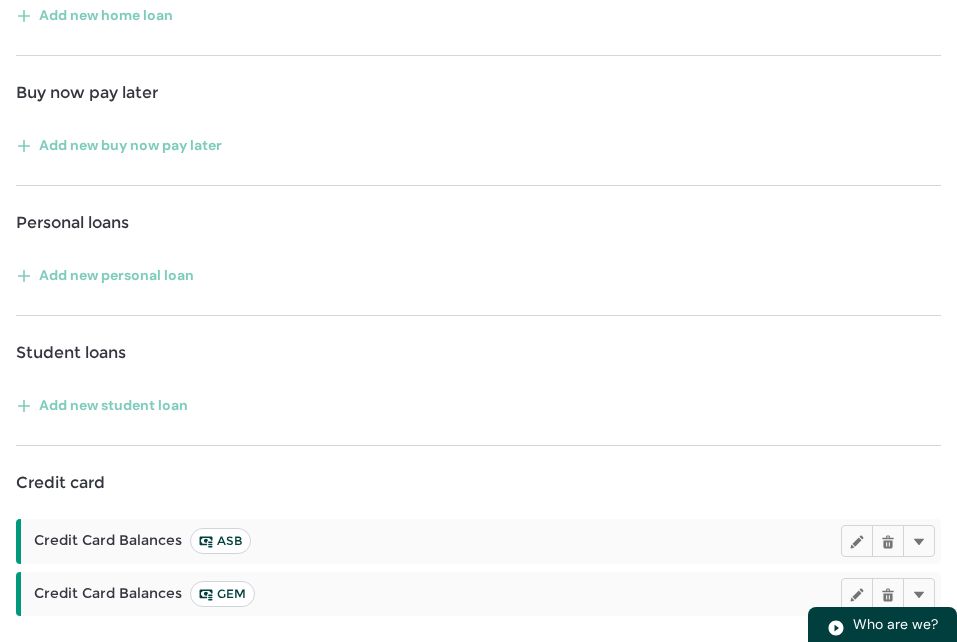 scroll, scrollTop: 670, scrollLeft: 0, axis: vertical 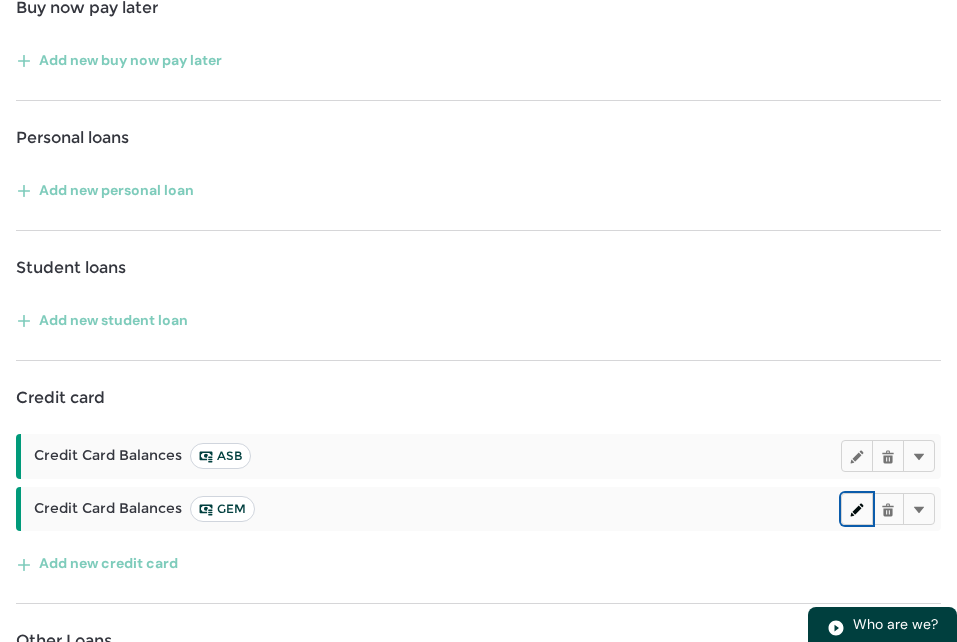 click at bounding box center (857, 508) 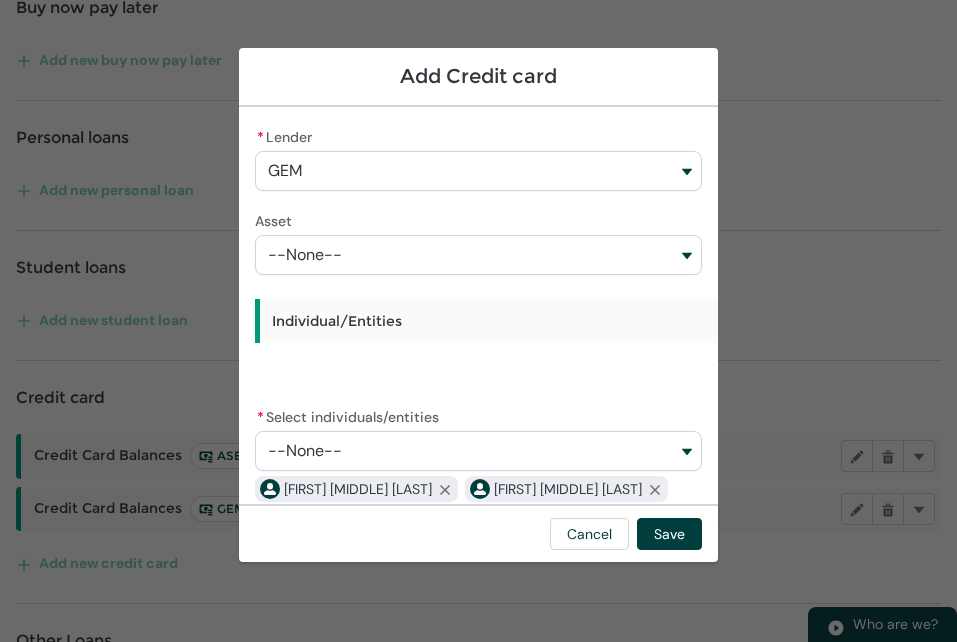 click on "--None--" at bounding box center [305, 255] 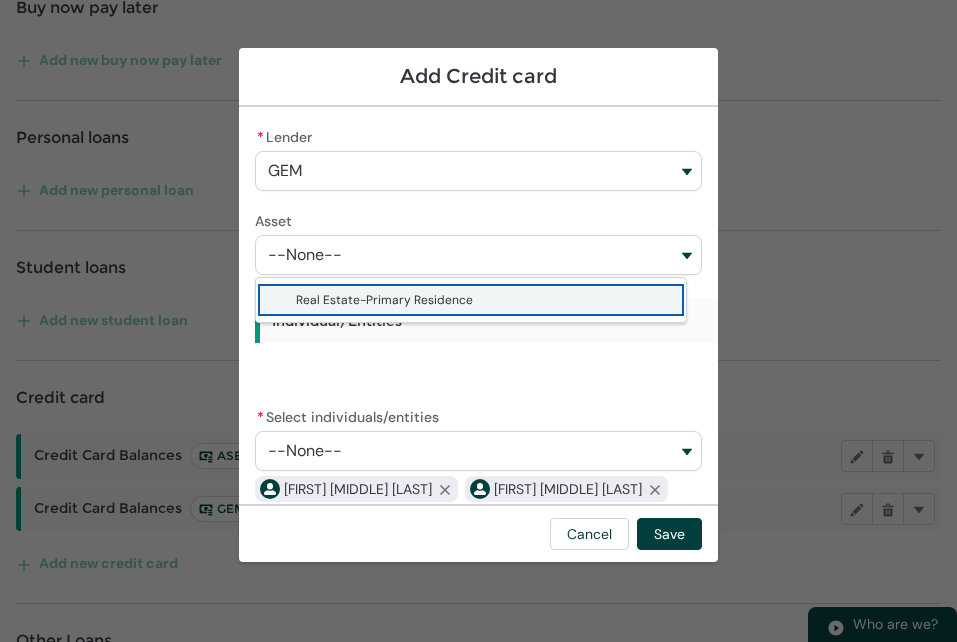 click on "--None--" at bounding box center (305, 255) 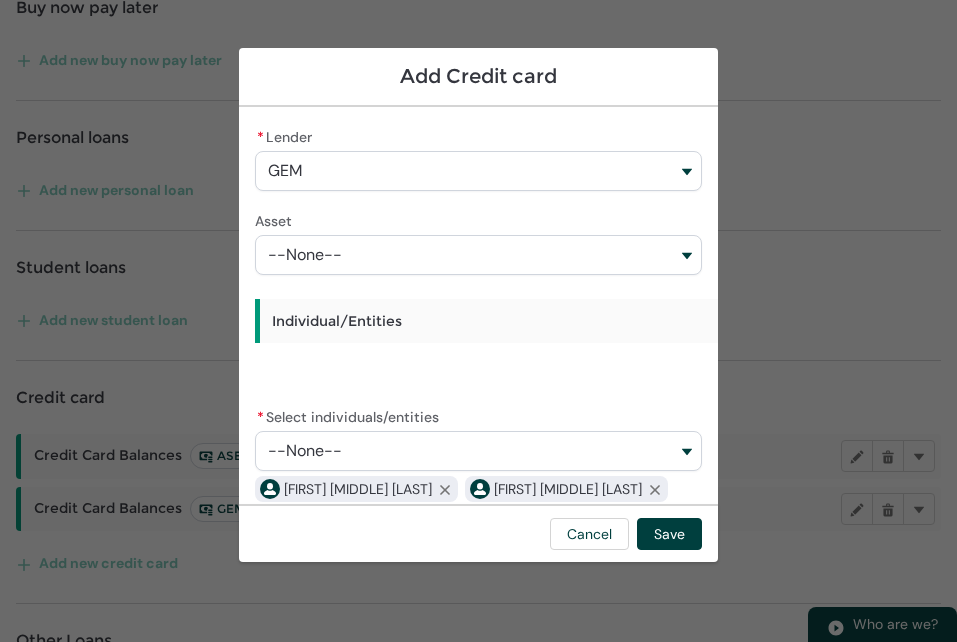 click on "--None--" at bounding box center [305, 255] 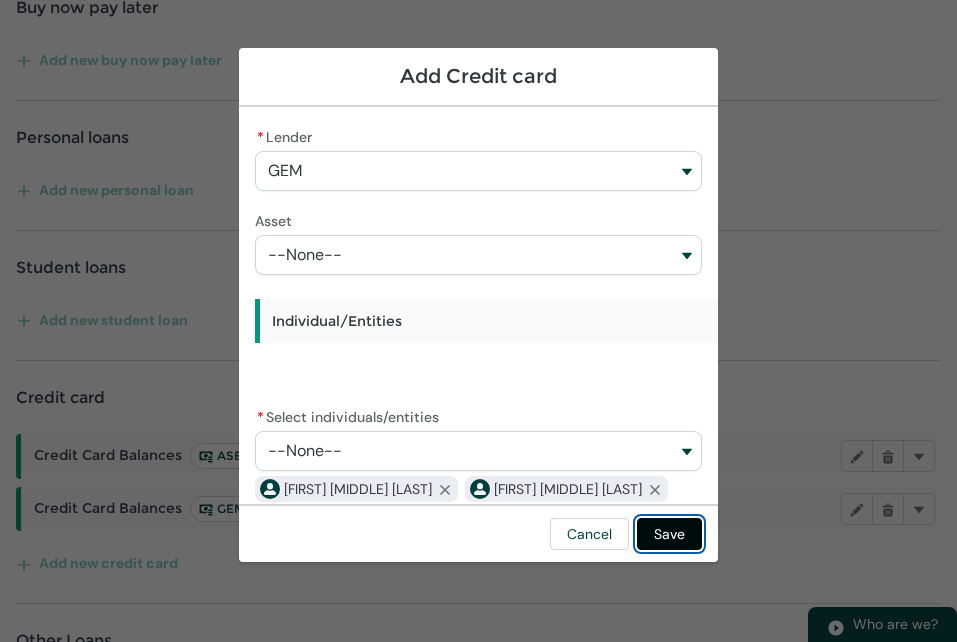 click on "Save" at bounding box center [669, 534] 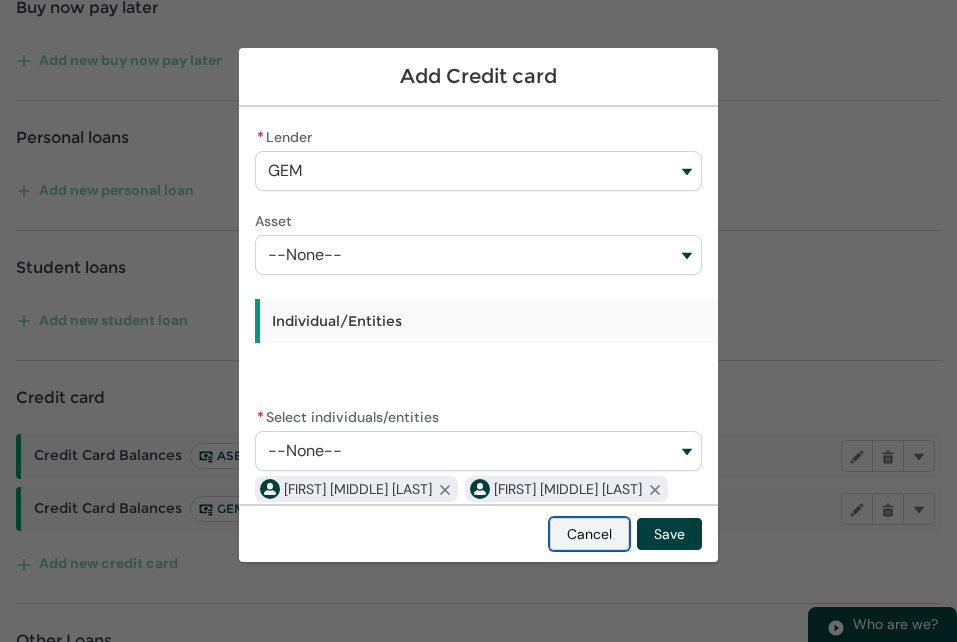 click on "Cancel" at bounding box center (589, 534) 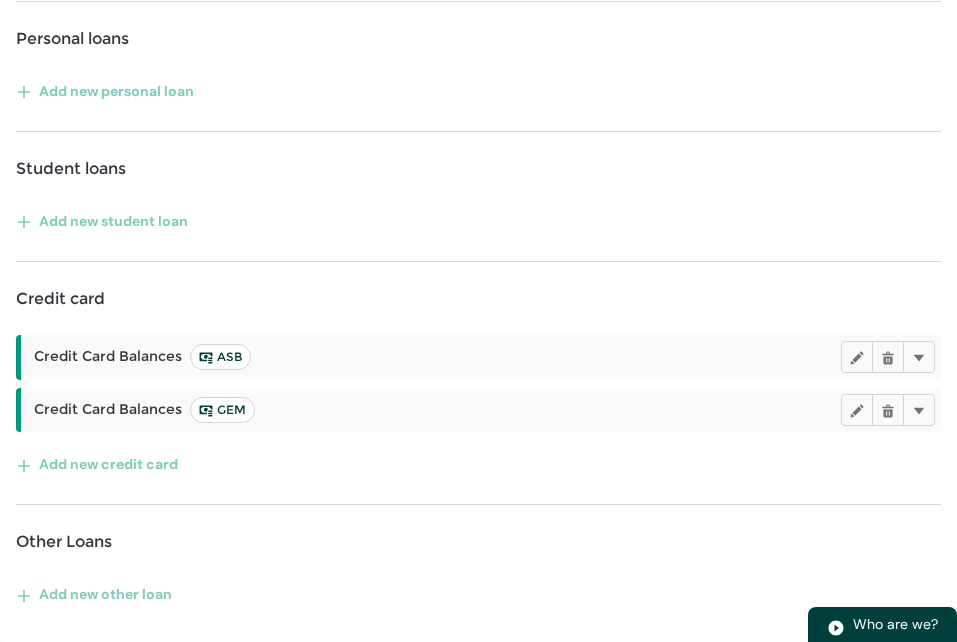 scroll, scrollTop: 784, scrollLeft: 0, axis: vertical 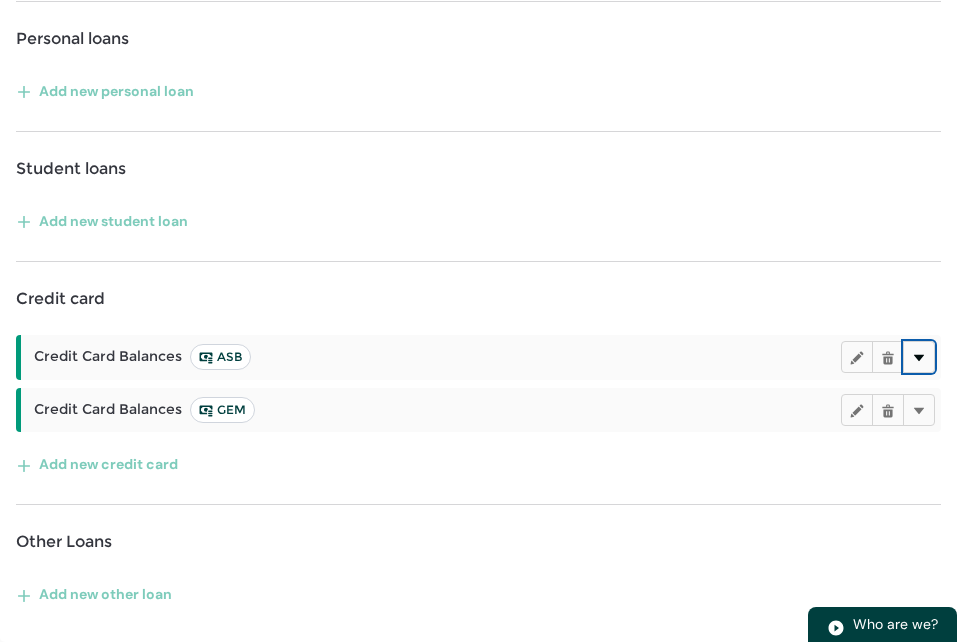 click at bounding box center [919, 356] 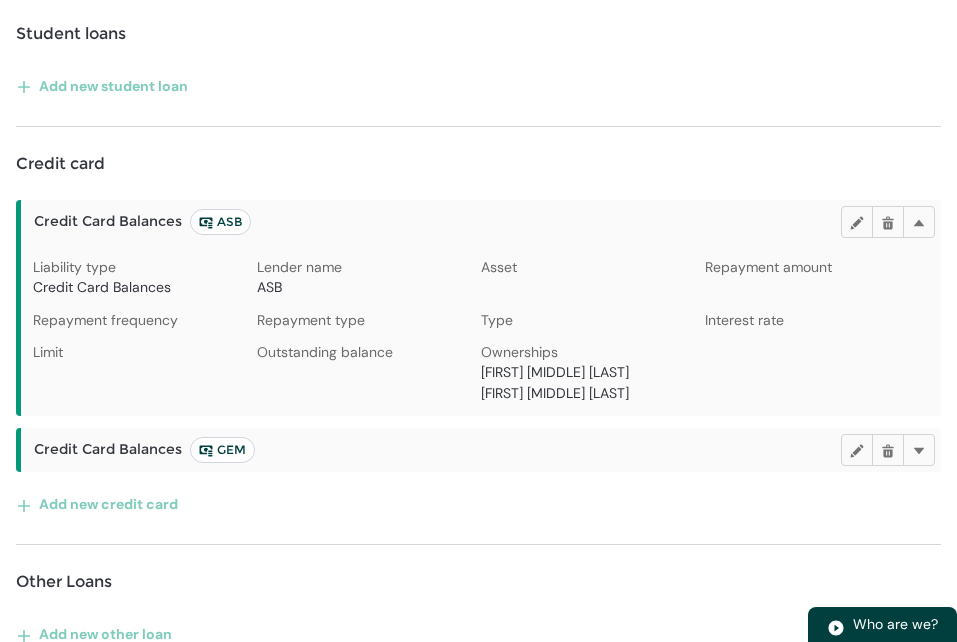 scroll, scrollTop: 944, scrollLeft: 0, axis: vertical 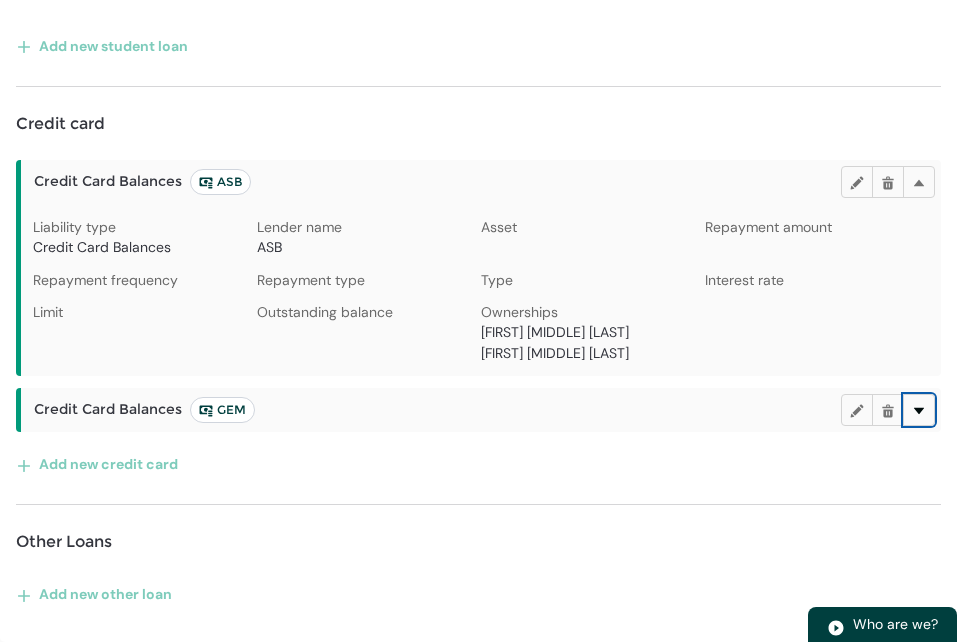 click on "Delete" at bounding box center [919, 410] 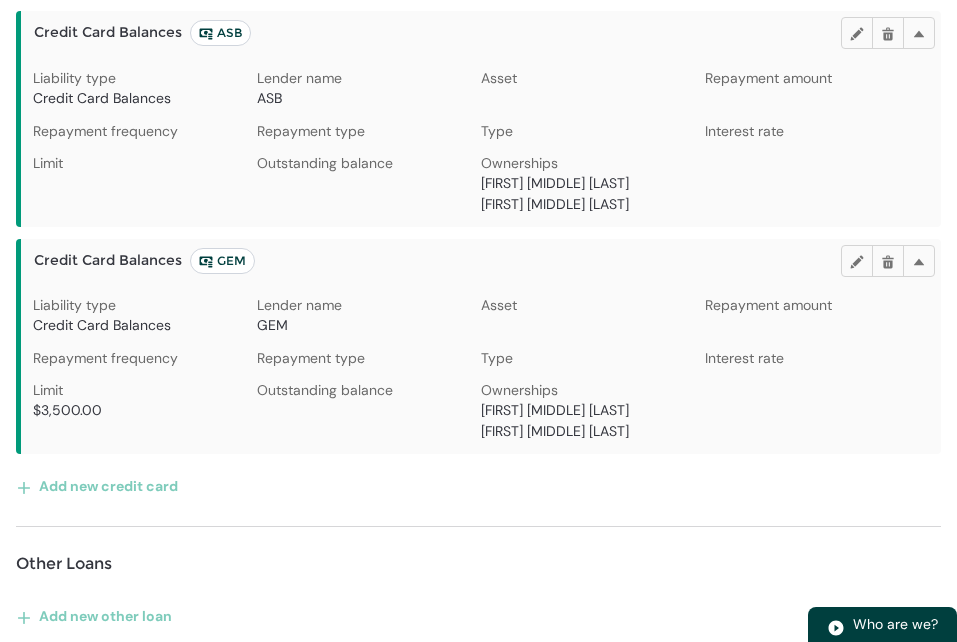 scroll, scrollTop: 1090, scrollLeft: 0, axis: vertical 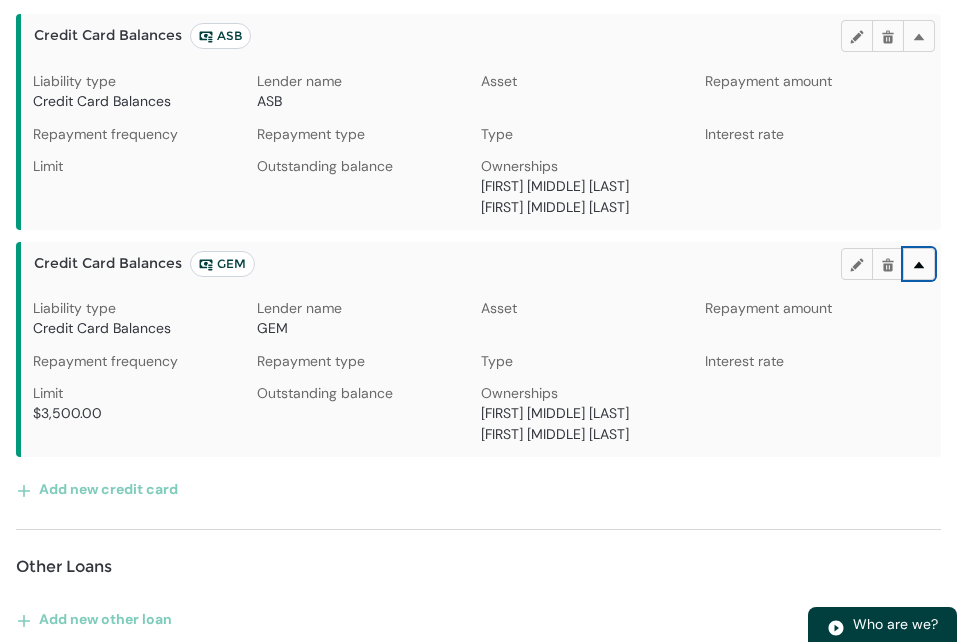 click at bounding box center (919, 263) 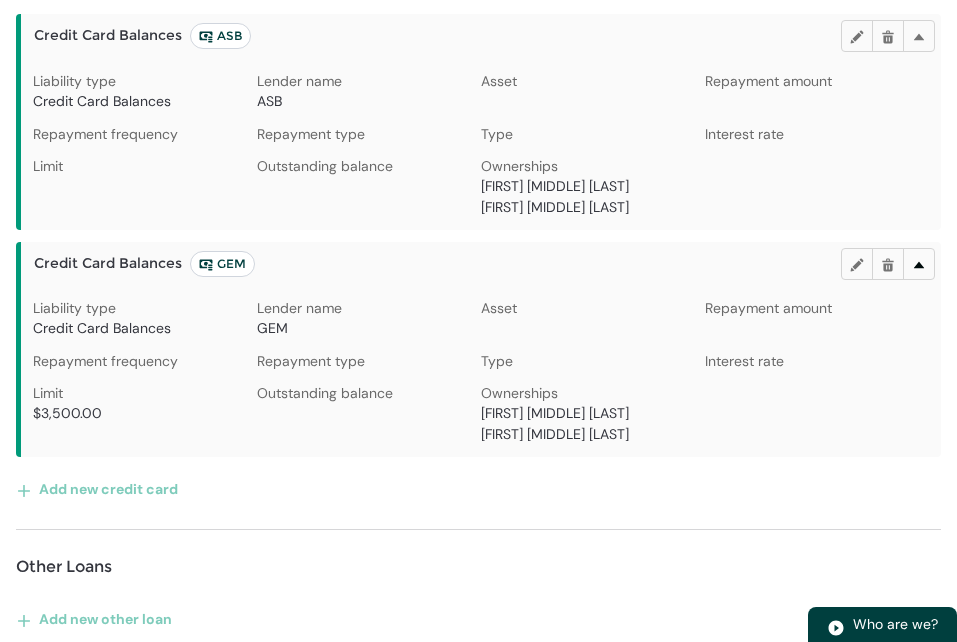 scroll, scrollTop: 959, scrollLeft: 0, axis: vertical 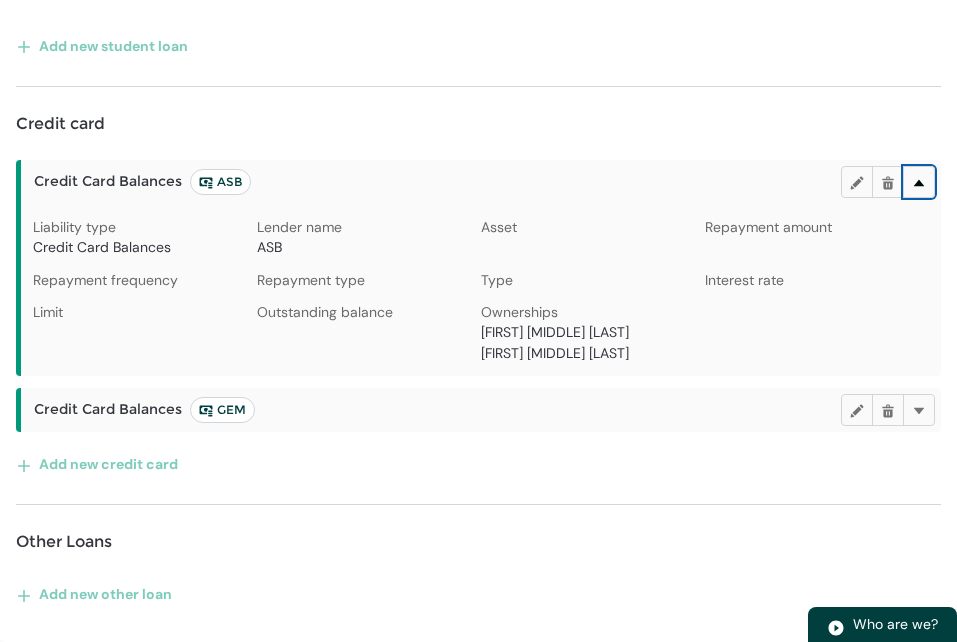 click at bounding box center (919, 181) 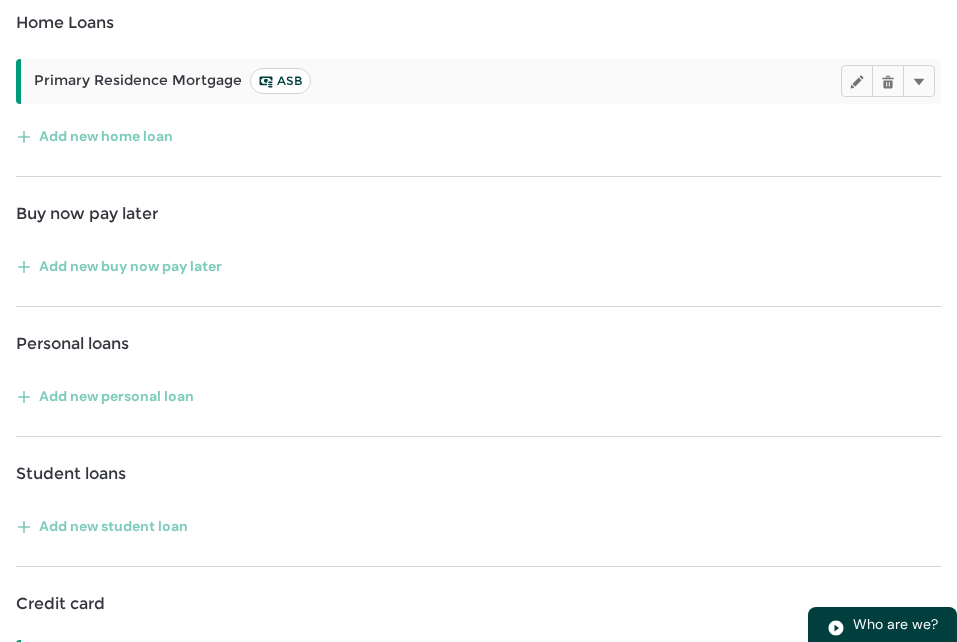 scroll, scrollTop: 424, scrollLeft: 0, axis: vertical 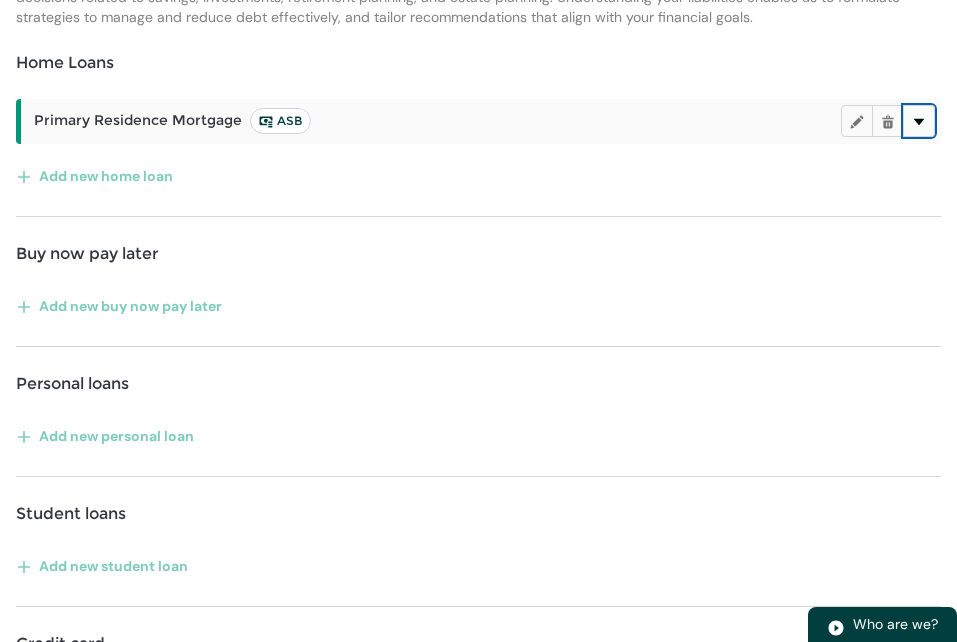 click at bounding box center [919, 121] 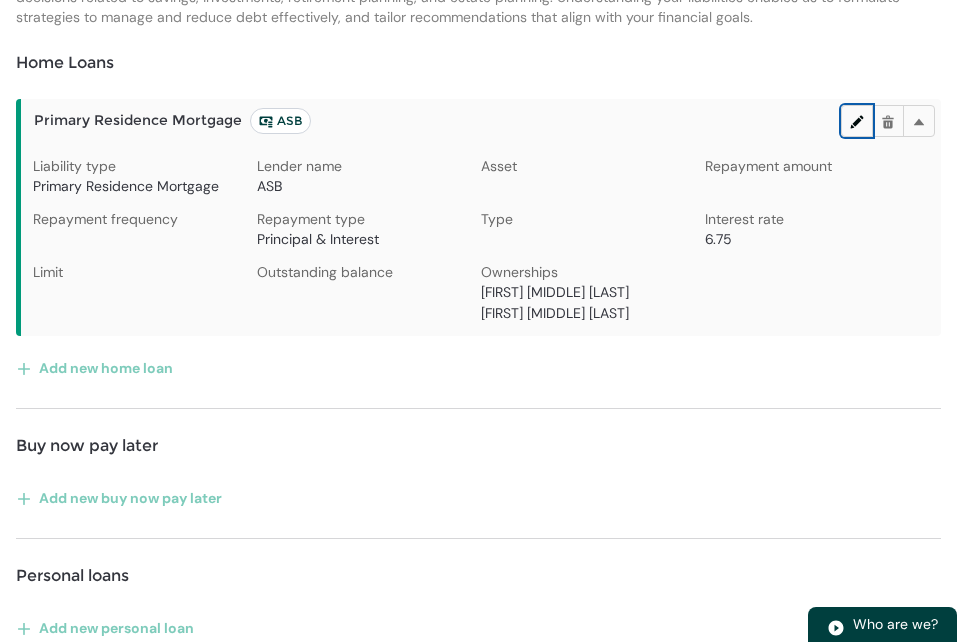 click at bounding box center (857, 121) 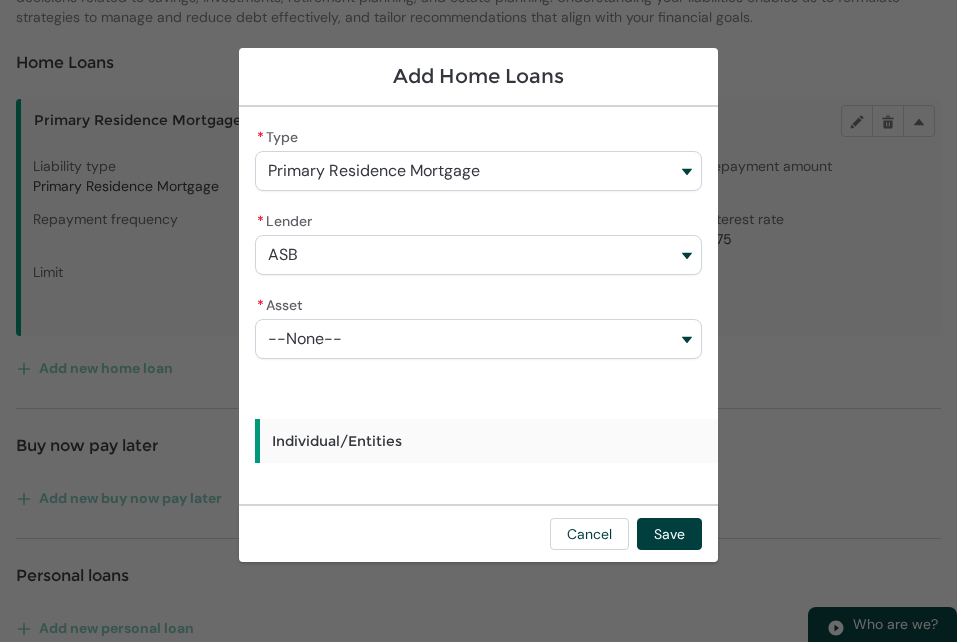 click on "Individual/Entities" at bounding box center (624, 441) 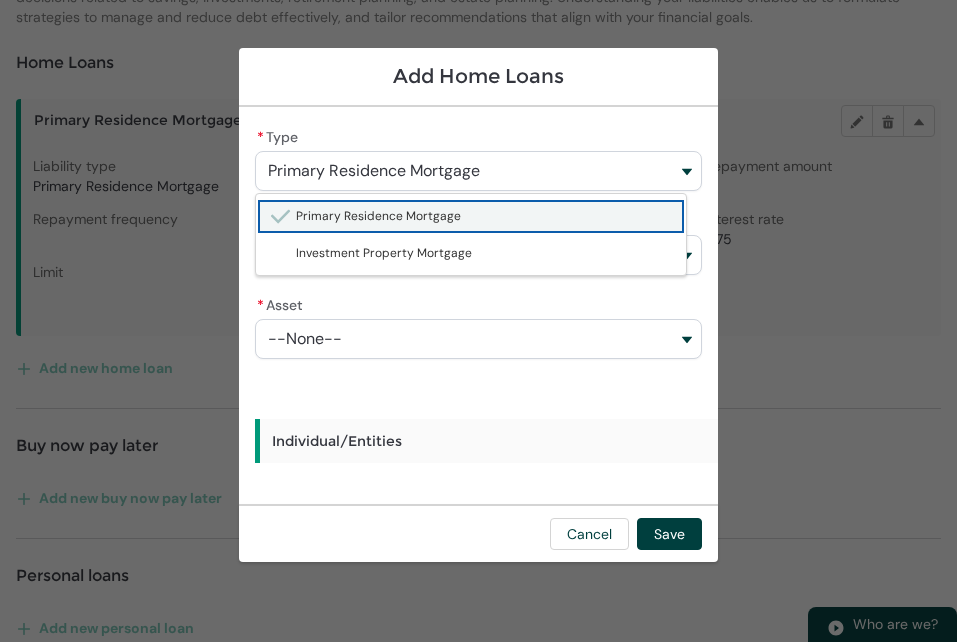click on "Primary Residence Mortgage" at bounding box center (374, 171) 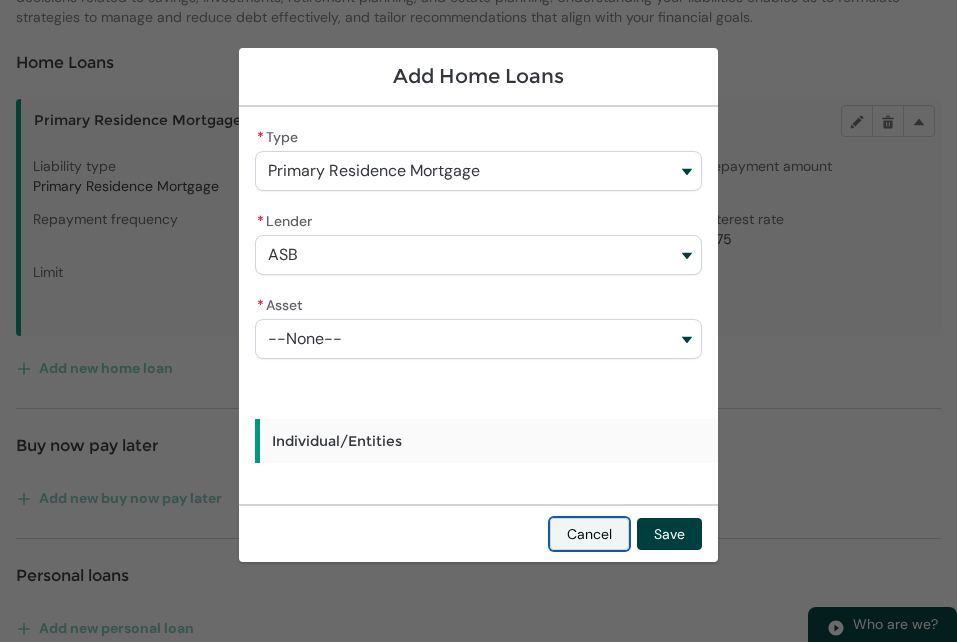 click on "Cancel" at bounding box center [589, 534] 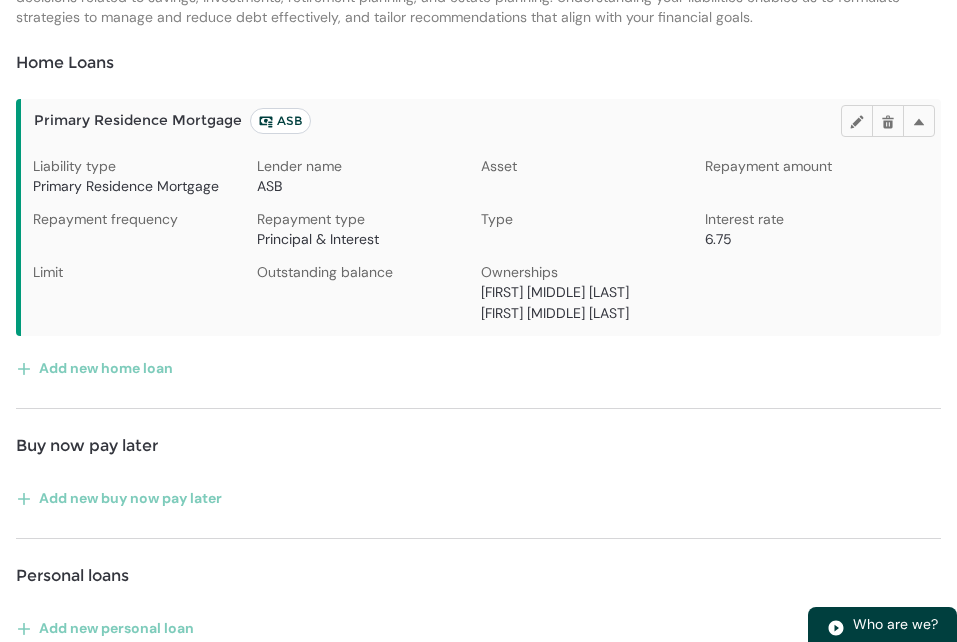 click on "ASB" at bounding box center (280, 121) 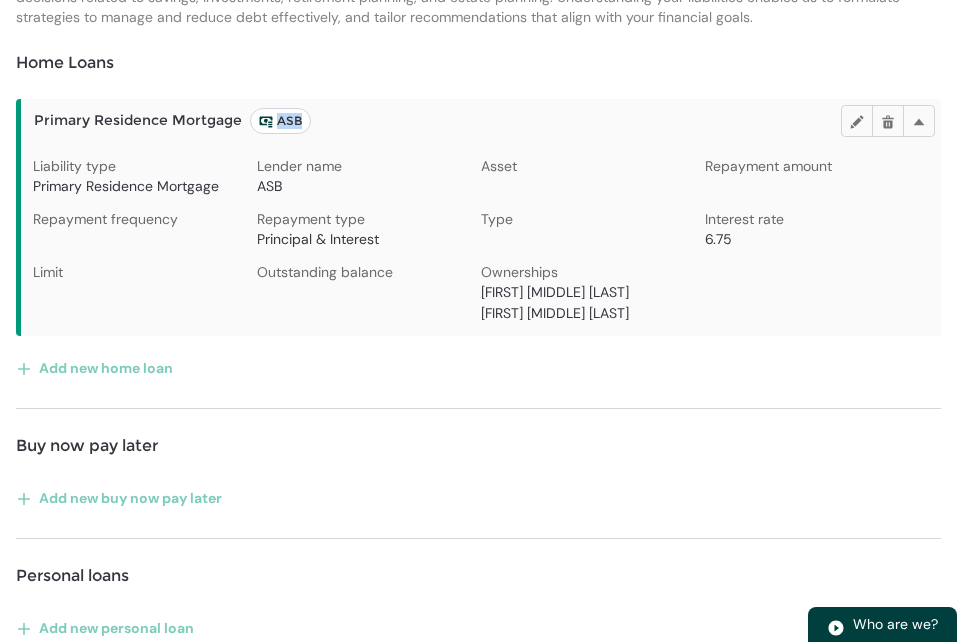 click on "ASB" at bounding box center (280, 121) 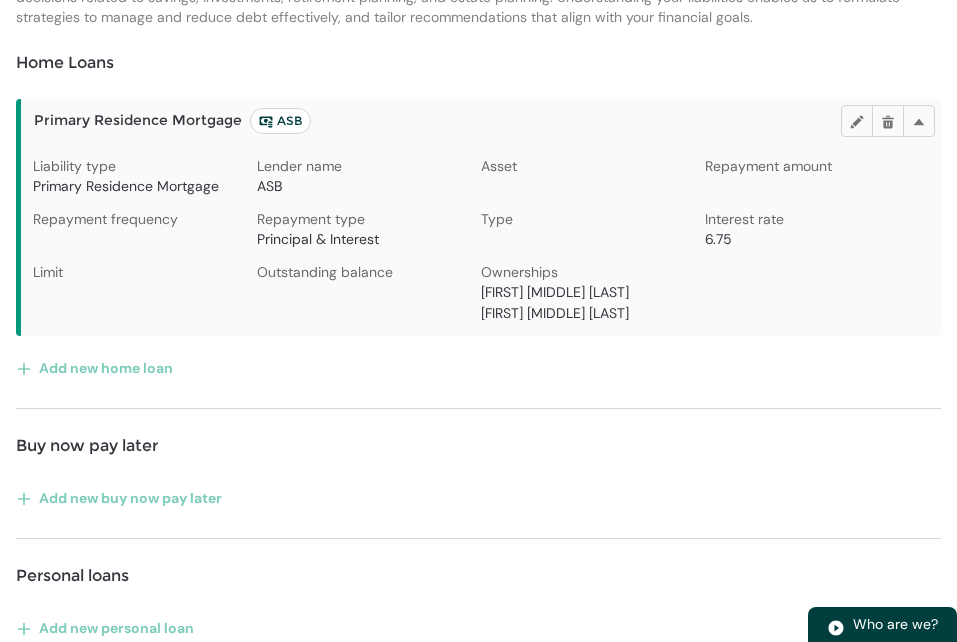 drag, startPoint x: 279, startPoint y: 137, endPoint x: 258, endPoint y: 315, distance: 179.23448 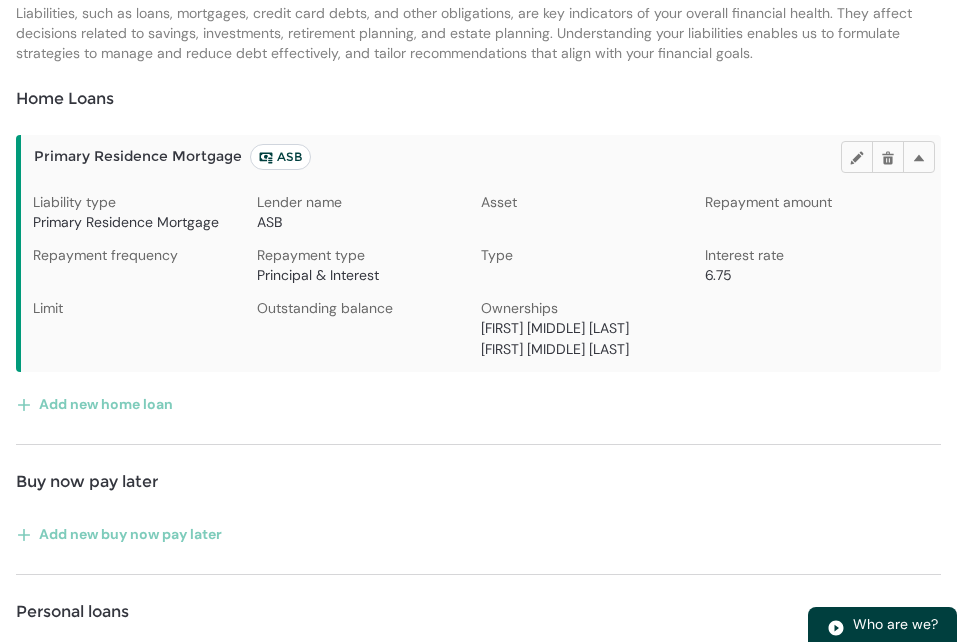 scroll, scrollTop: 384, scrollLeft: 0, axis: vertical 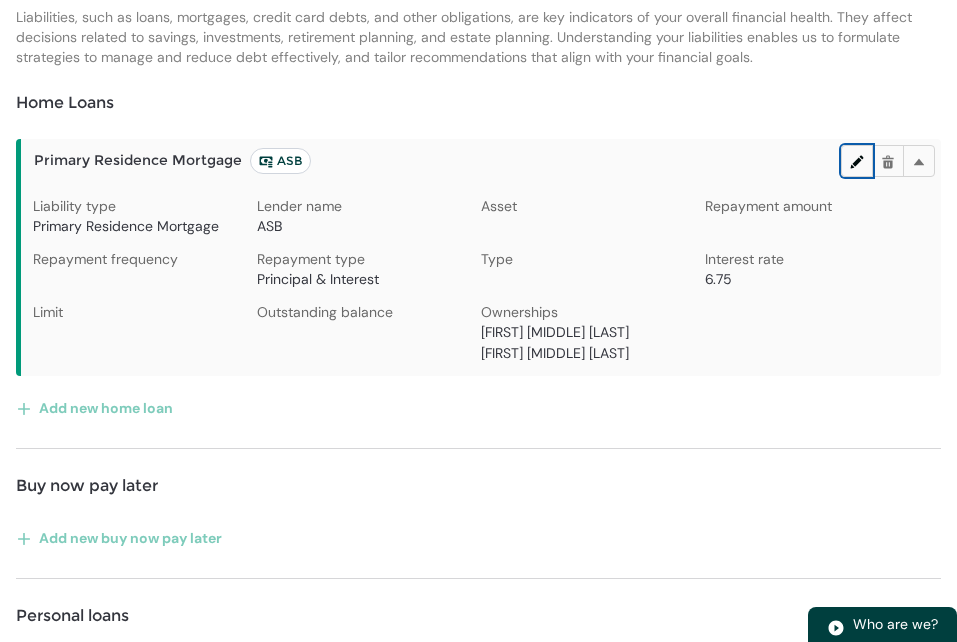 click at bounding box center [857, 161] 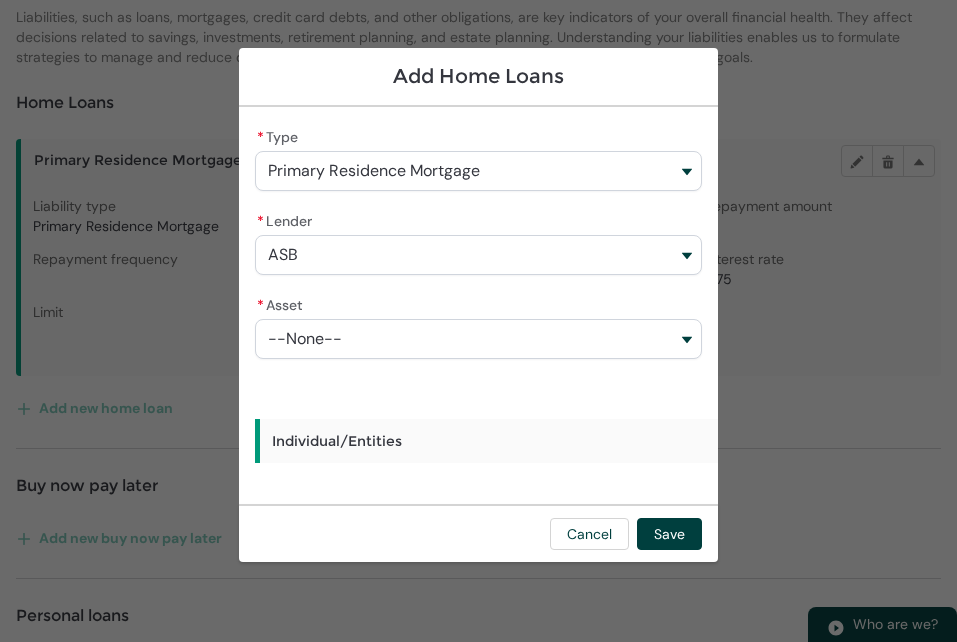 click on "Individual/Entities" at bounding box center (624, 441) 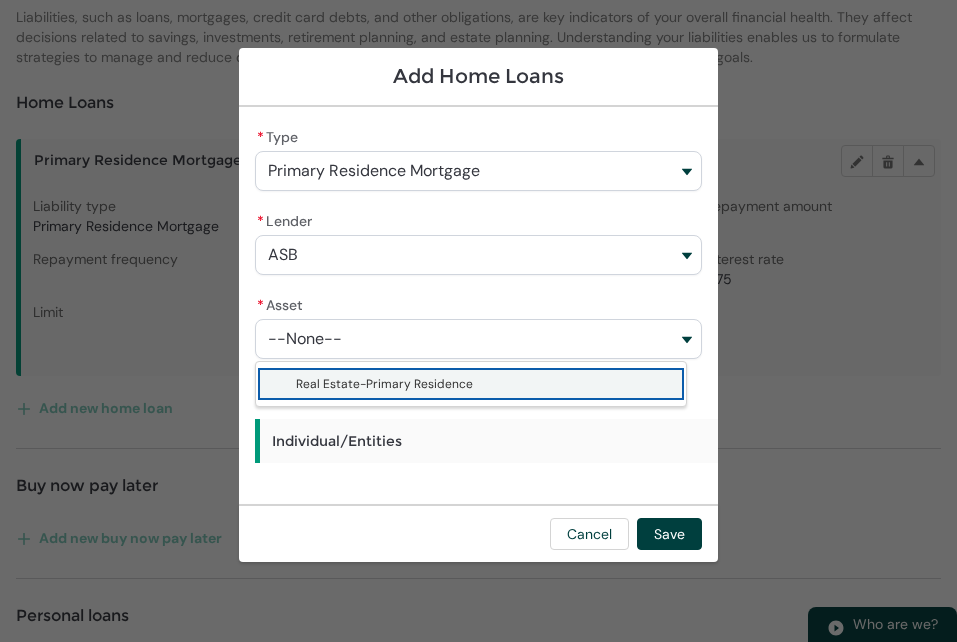 click on "--None--" at bounding box center (478, 339) 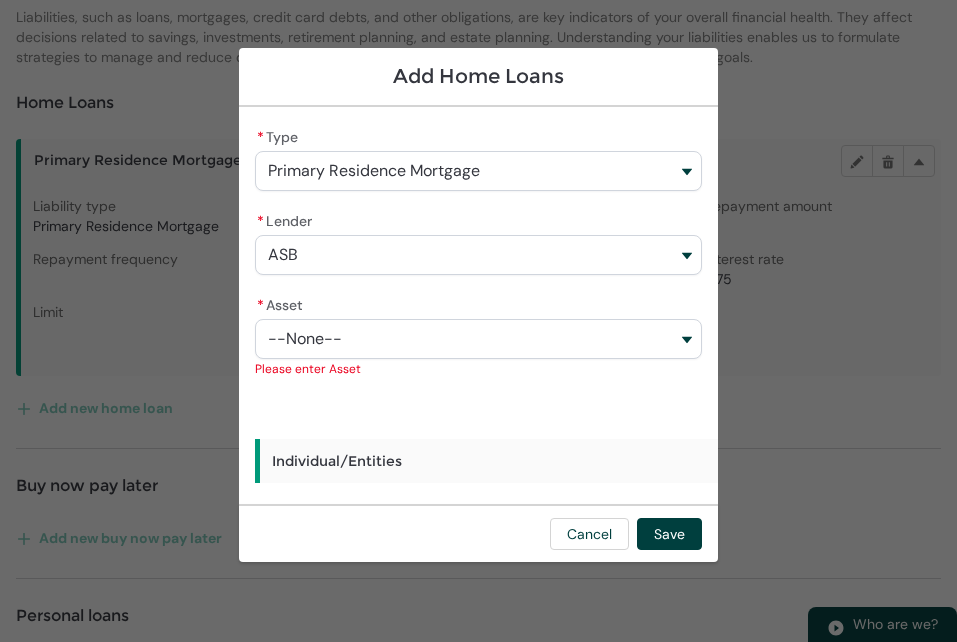 click on "ASB" at bounding box center [478, 255] 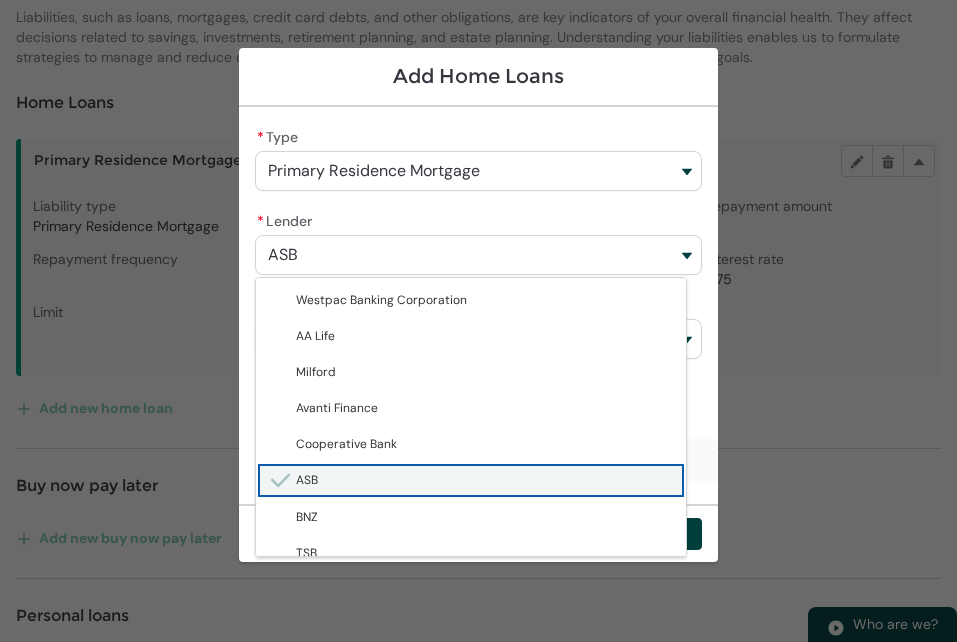 click on "ASB" at bounding box center (478, 255) 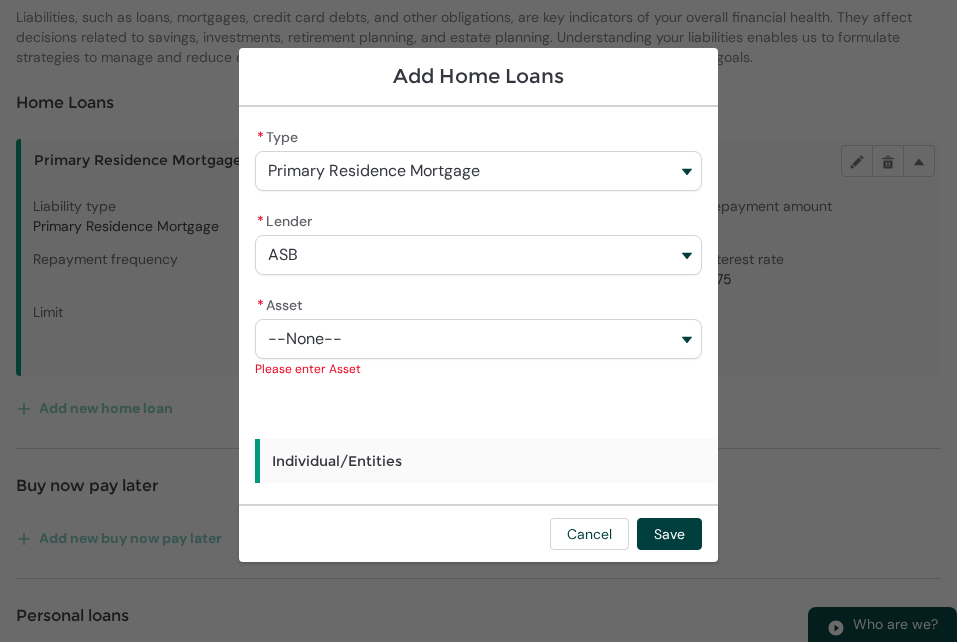 click on "Primary Residence Mortgage" at bounding box center (374, 171) 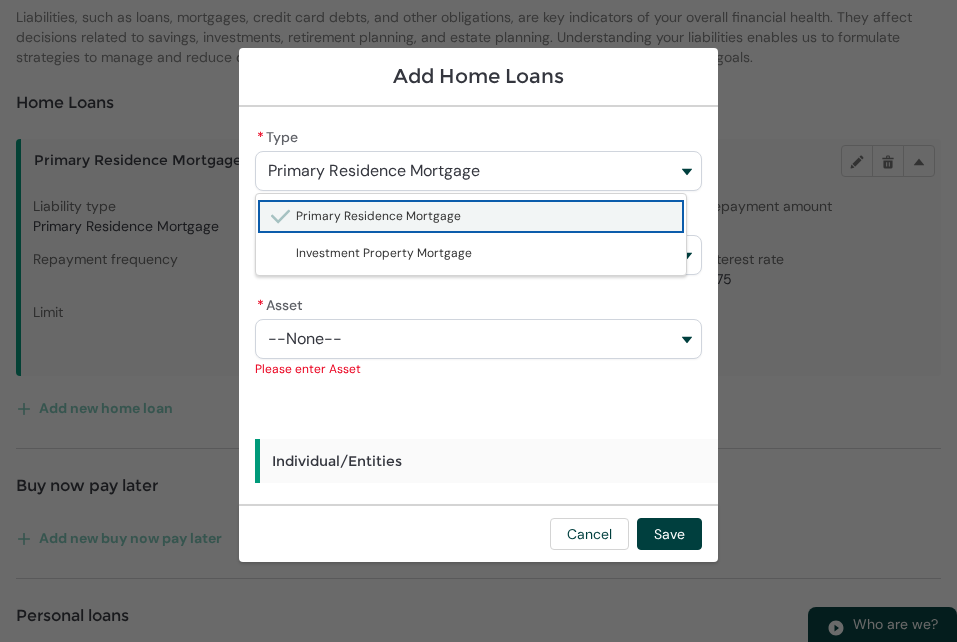 click on "Primary Residence Mortgage" at bounding box center [374, 171] 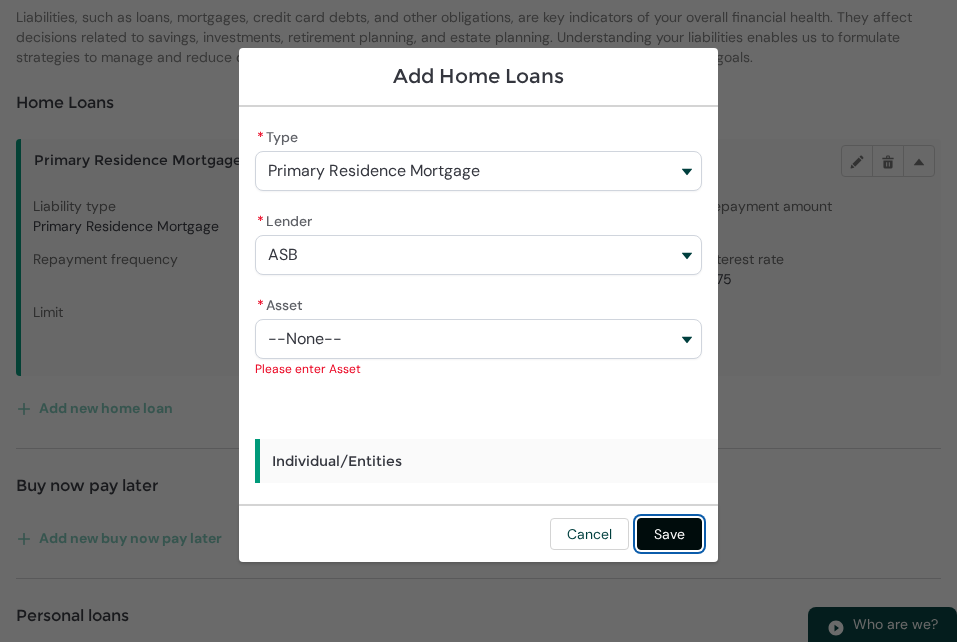 click on "Save" at bounding box center (669, 534) 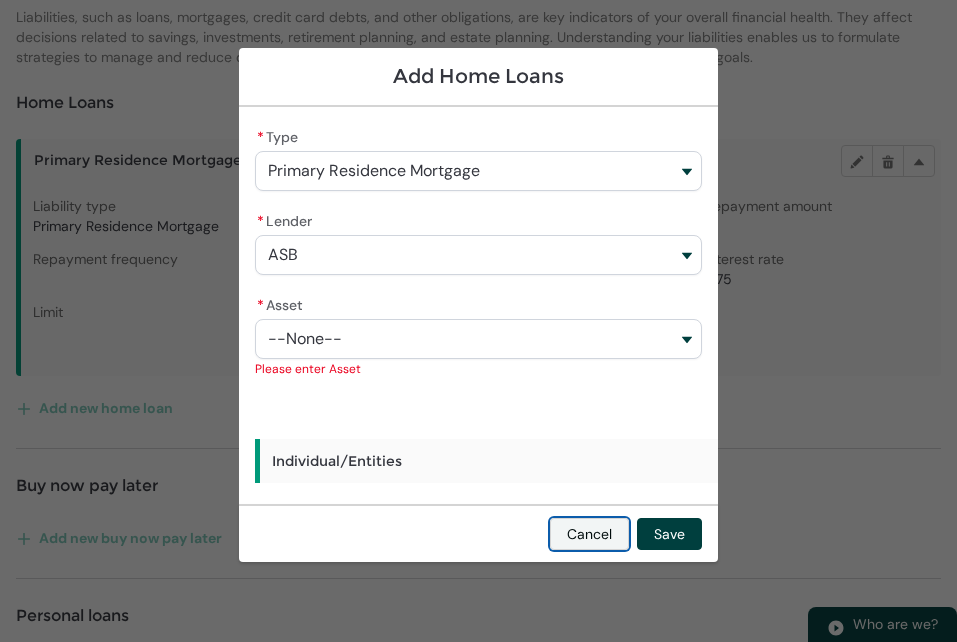 click on "Cancel" at bounding box center (589, 534) 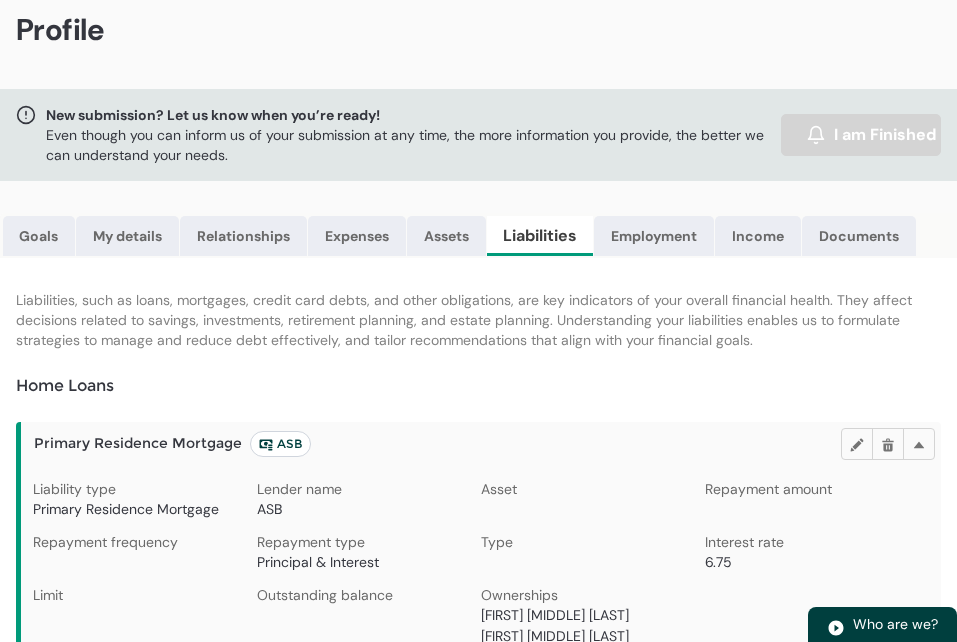 scroll, scrollTop: 0, scrollLeft: 0, axis: both 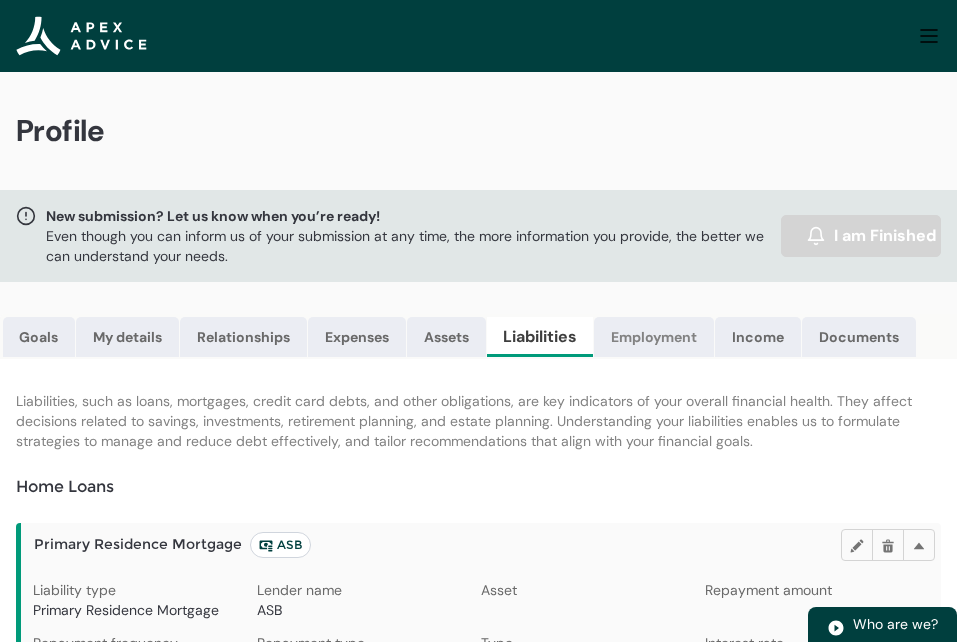 click on "Employment" at bounding box center [654, 337] 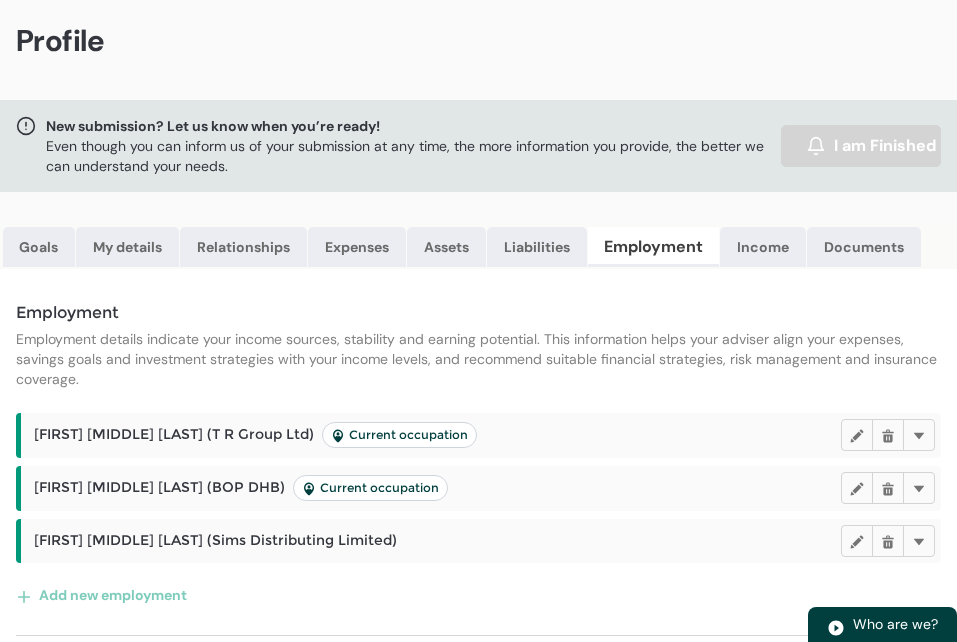scroll, scrollTop: 156, scrollLeft: 0, axis: vertical 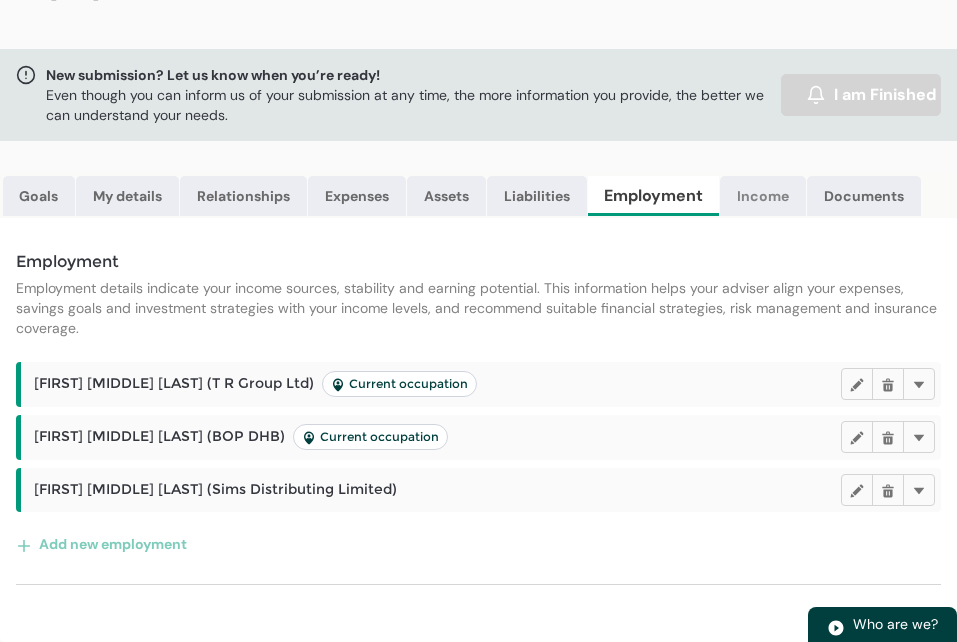 click on "Income" at bounding box center (763, 196) 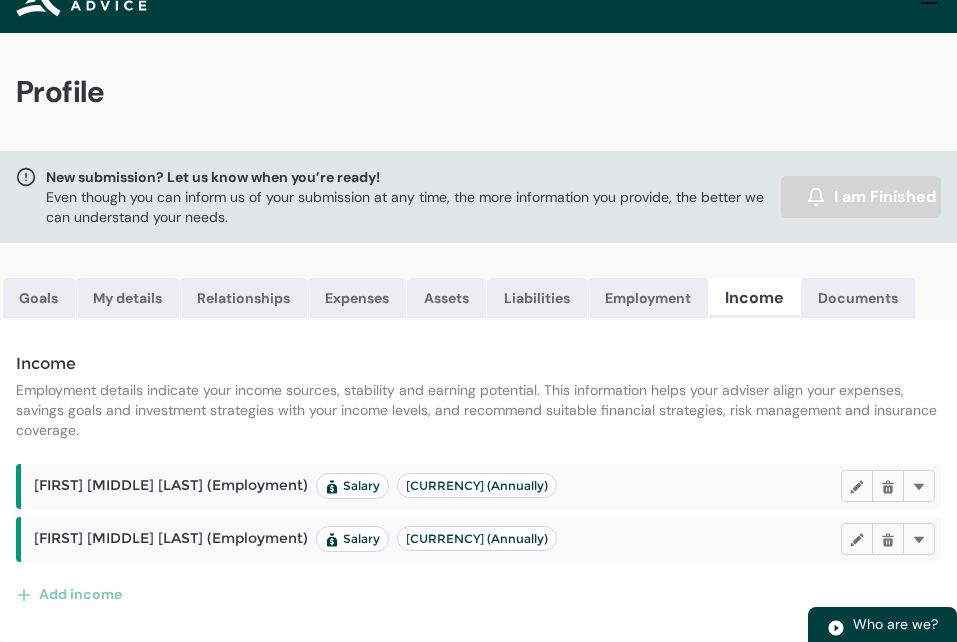 scroll, scrollTop: 54, scrollLeft: 0, axis: vertical 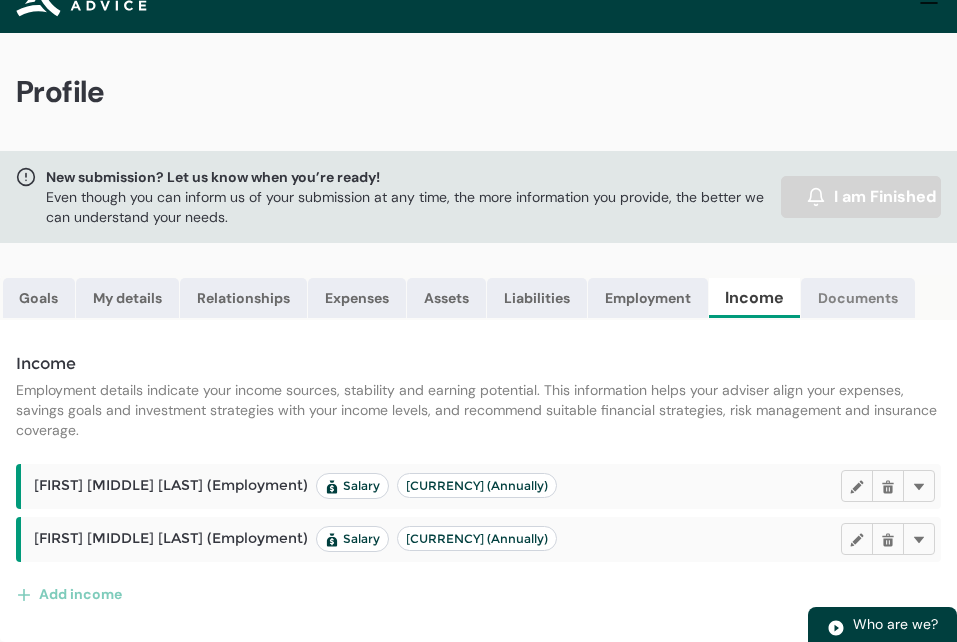 click on "Documents" at bounding box center (858, 298) 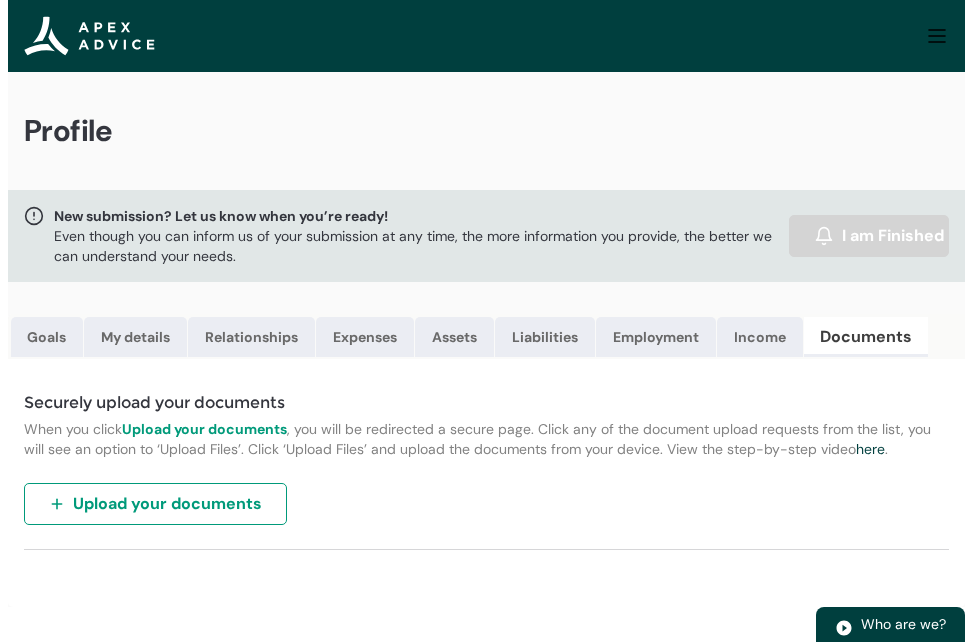 scroll, scrollTop: 0, scrollLeft: 0, axis: both 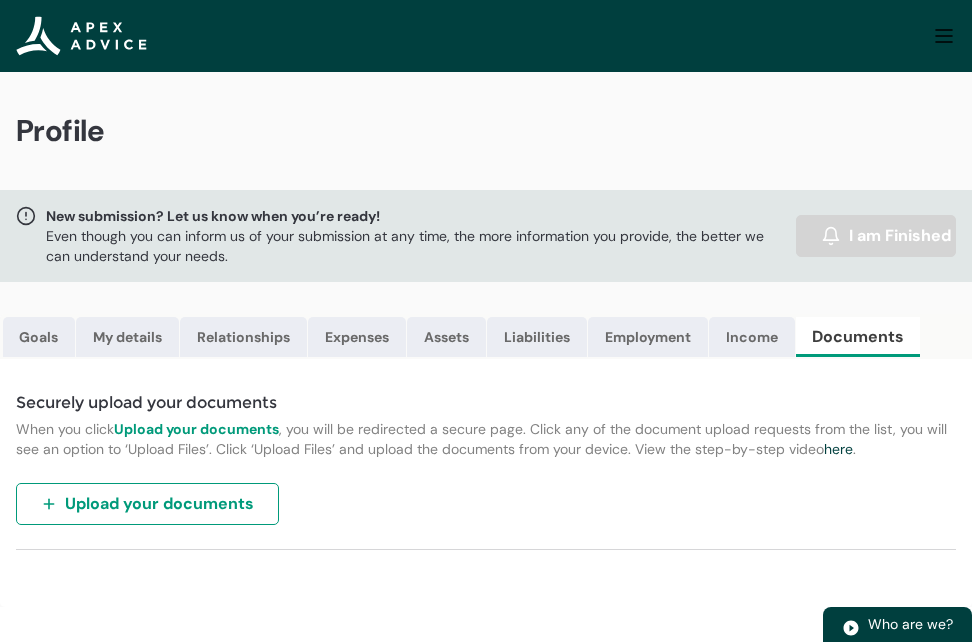 click on "Securely upload your documents
When you click  Upload your documents , you will be redirected a secure page. Click any of the document upload requests from the list, you will see an option to ‘Upload Files’. Click ‘Upload Files’ and upload the documents from your device.
View the step-by-step video  here .
Upload your documents" at bounding box center [486, 483] 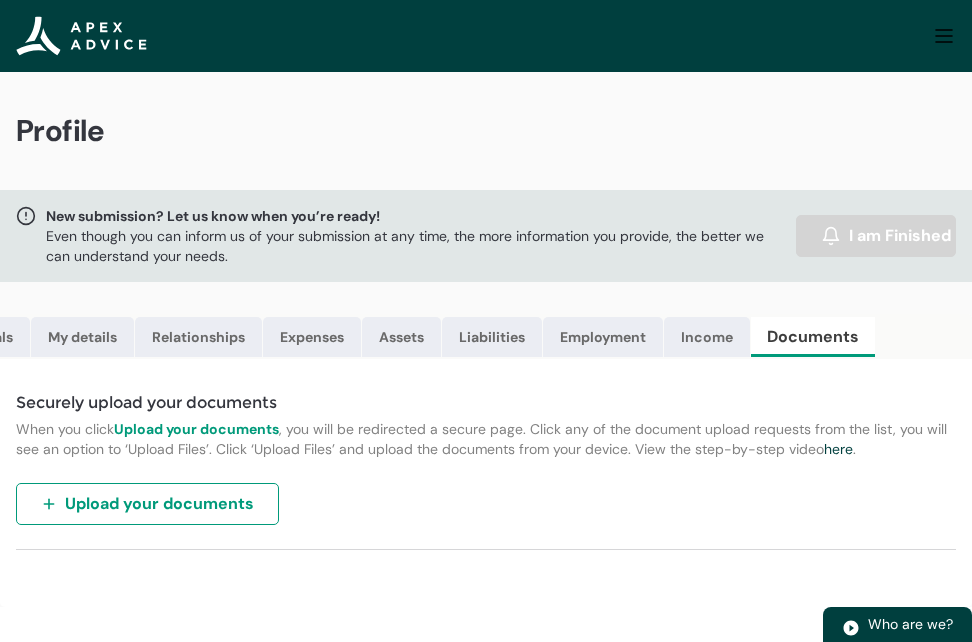 scroll, scrollTop: 0, scrollLeft: 48, axis: horizontal 